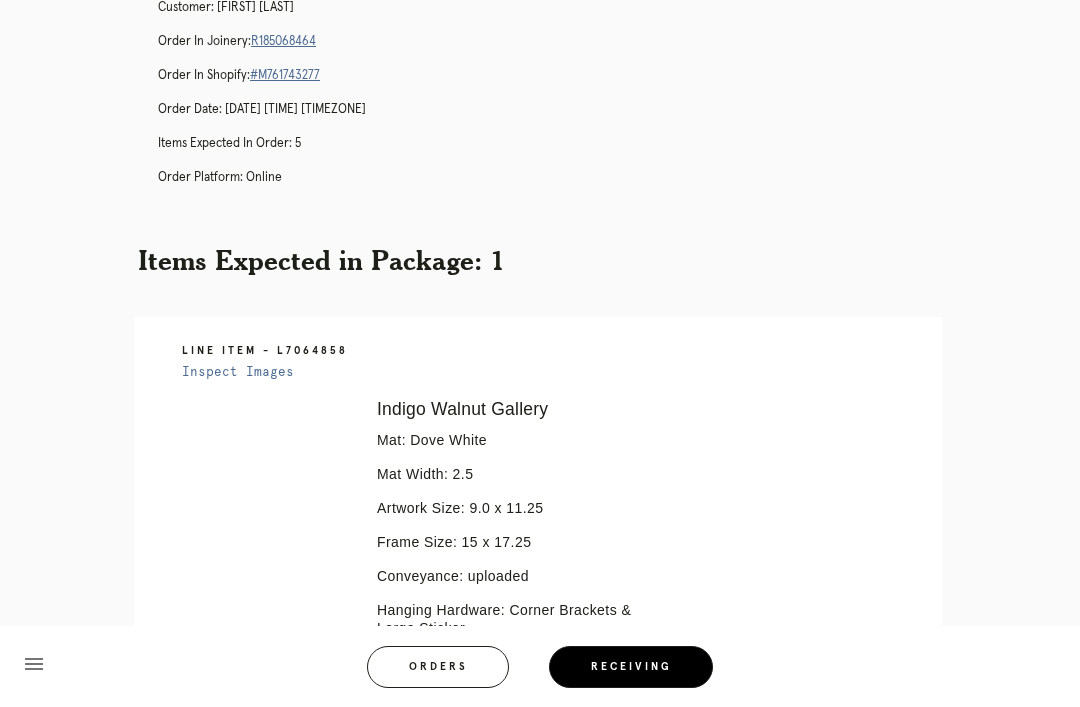 scroll, scrollTop: 0, scrollLeft: 0, axis: both 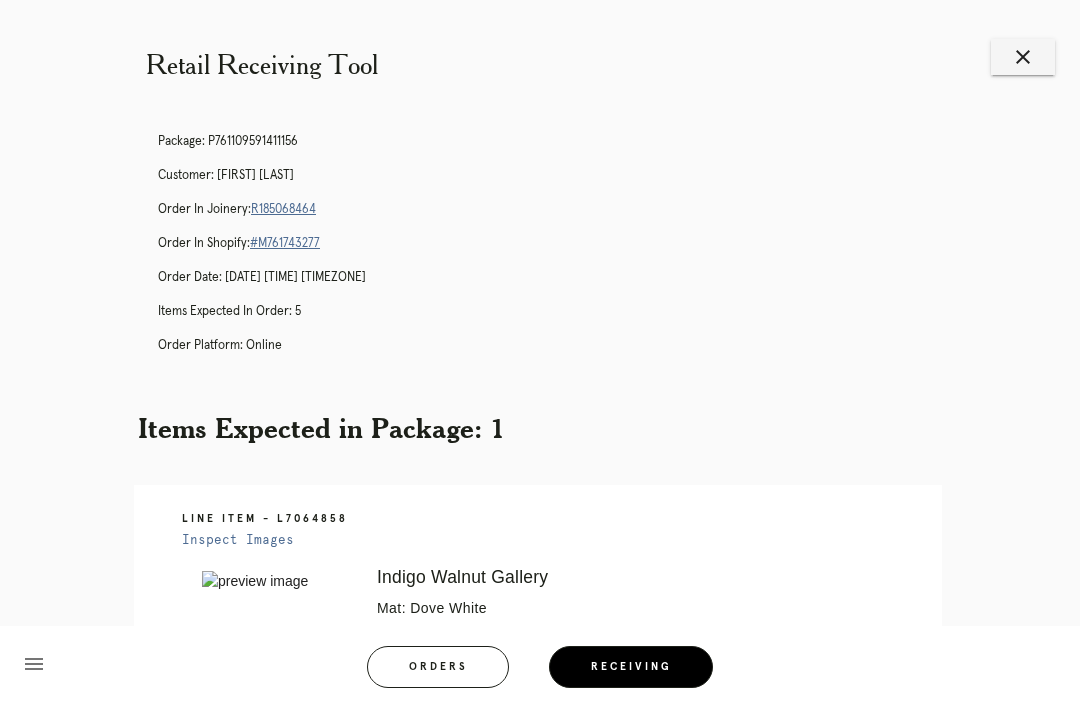 click on "close" at bounding box center (1023, 57) 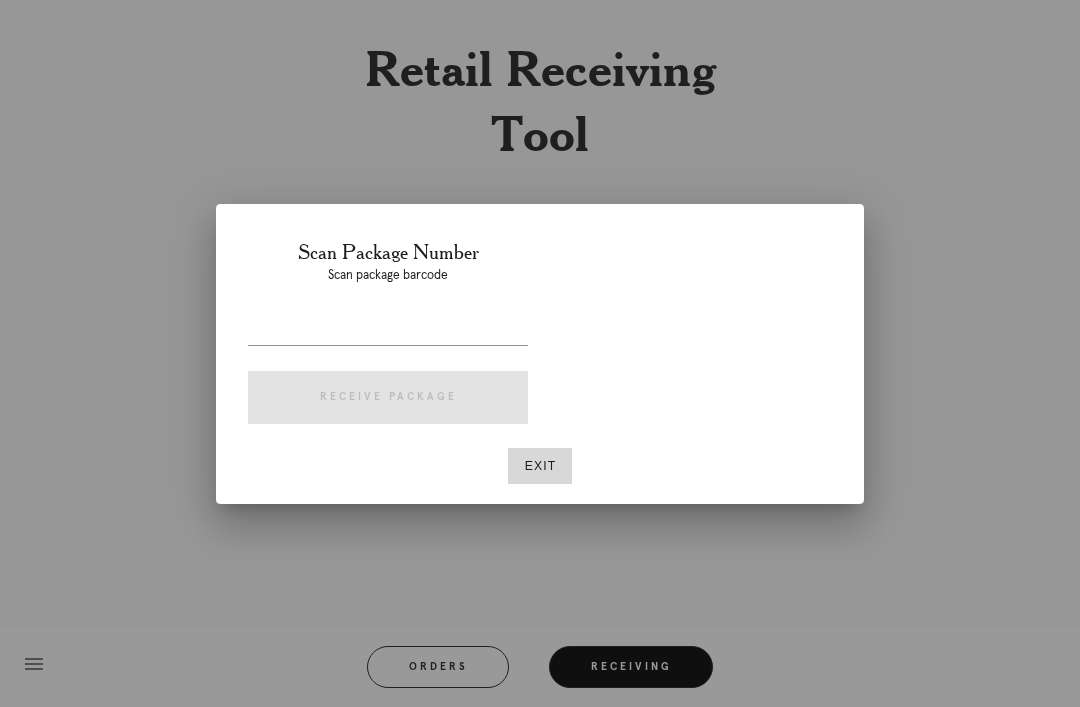 scroll, scrollTop: 0, scrollLeft: 0, axis: both 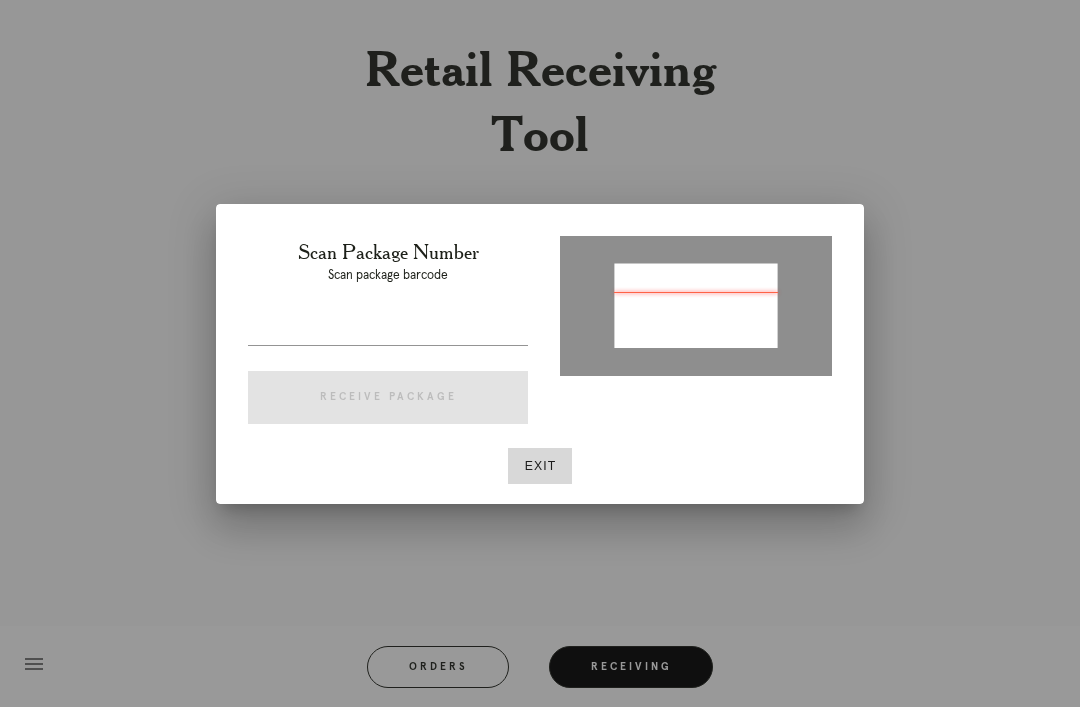 click at bounding box center (388, 329) 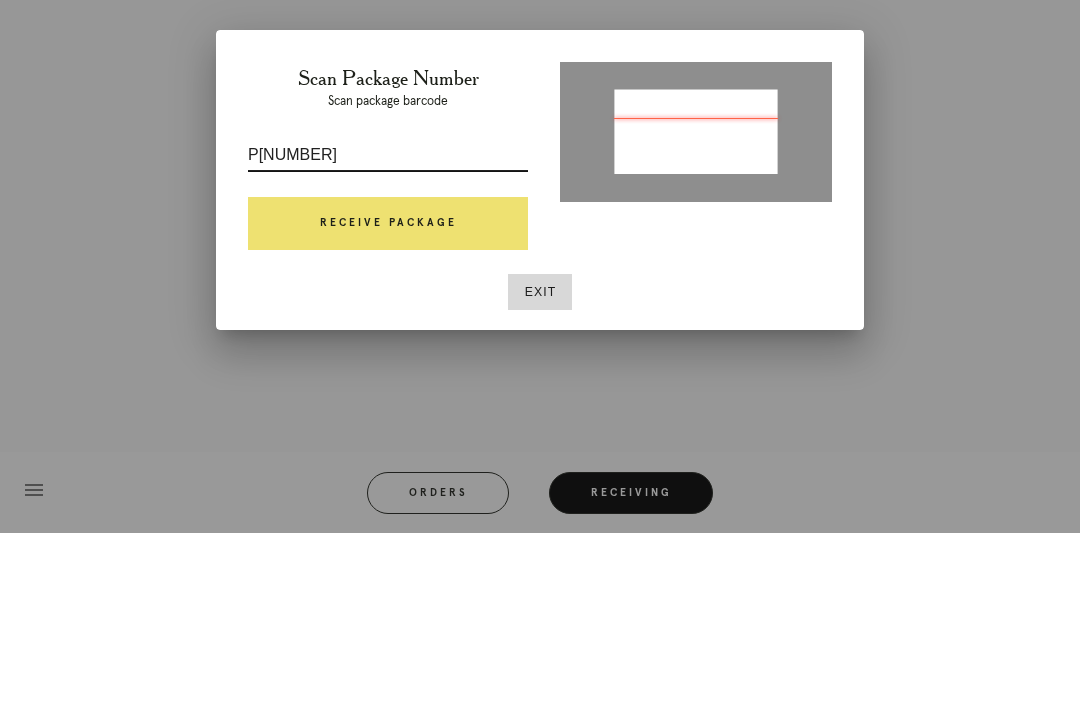 type on "P[NUMBER]" 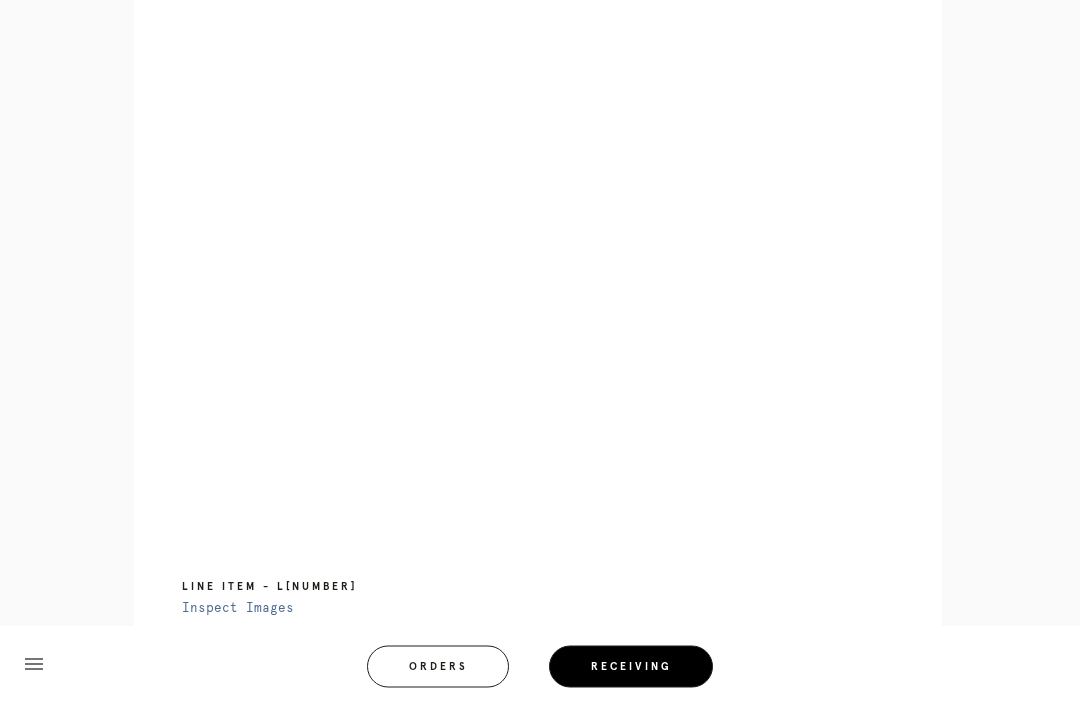 scroll, scrollTop: 855, scrollLeft: 0, axis: vertical 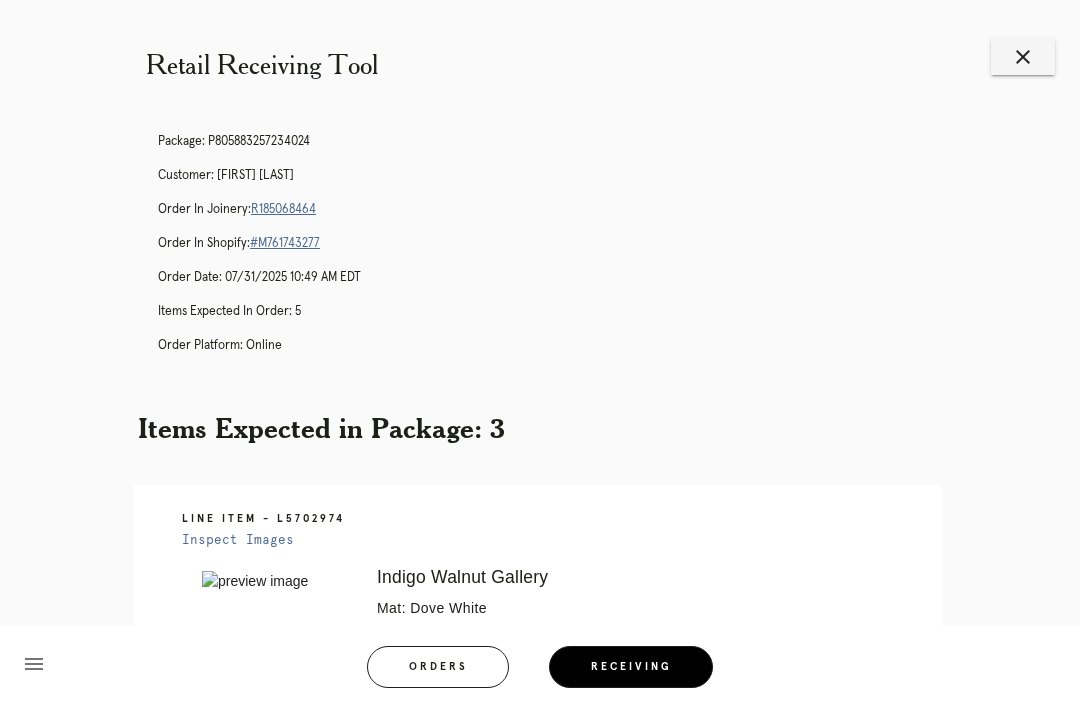 click on "close" at bounding box center [1023, 57] 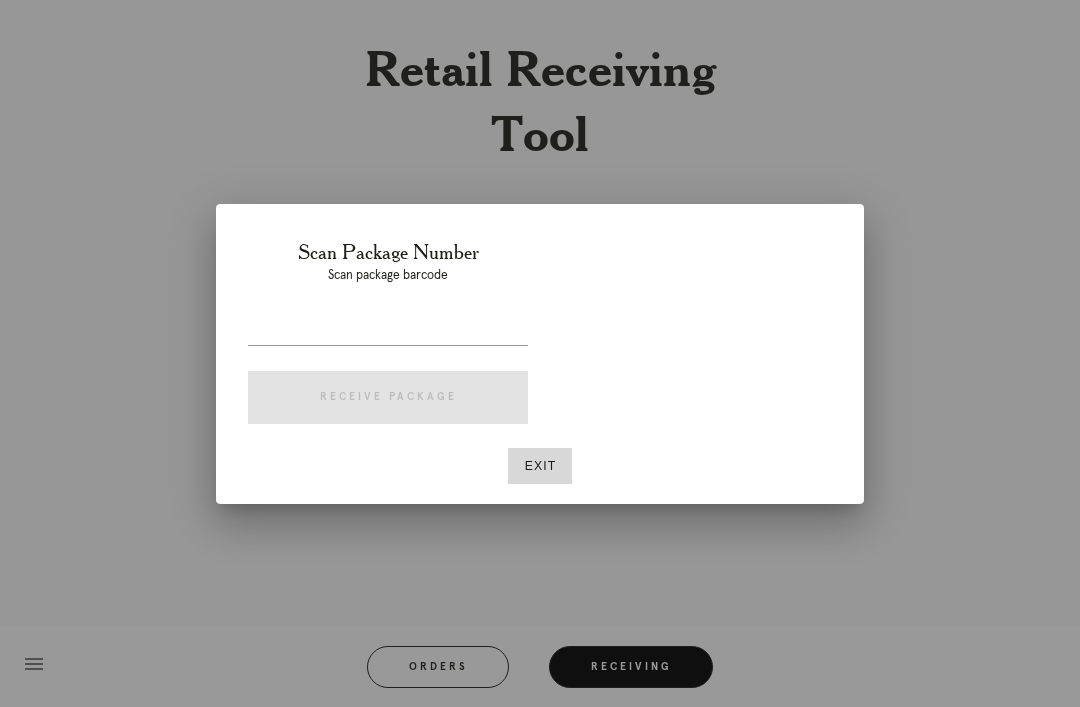 scroll, scrollTop: 0, scrollLeft: 0, axis: both 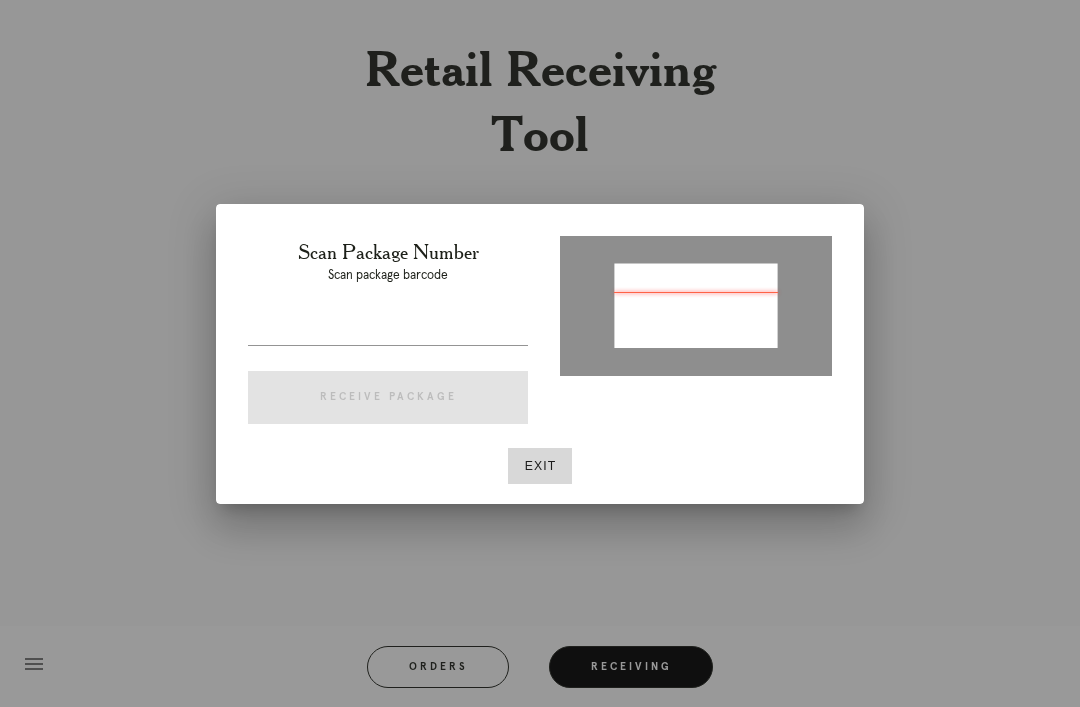 click at bounding box center [388, 329] 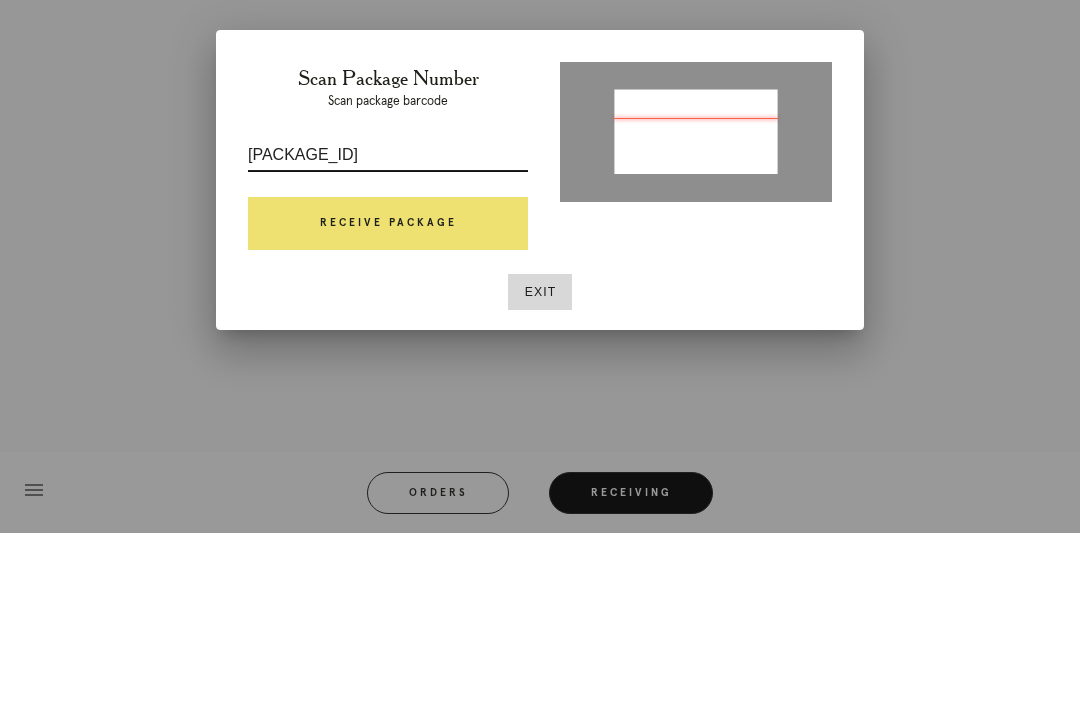 type on "[PACKAGE_ID]" 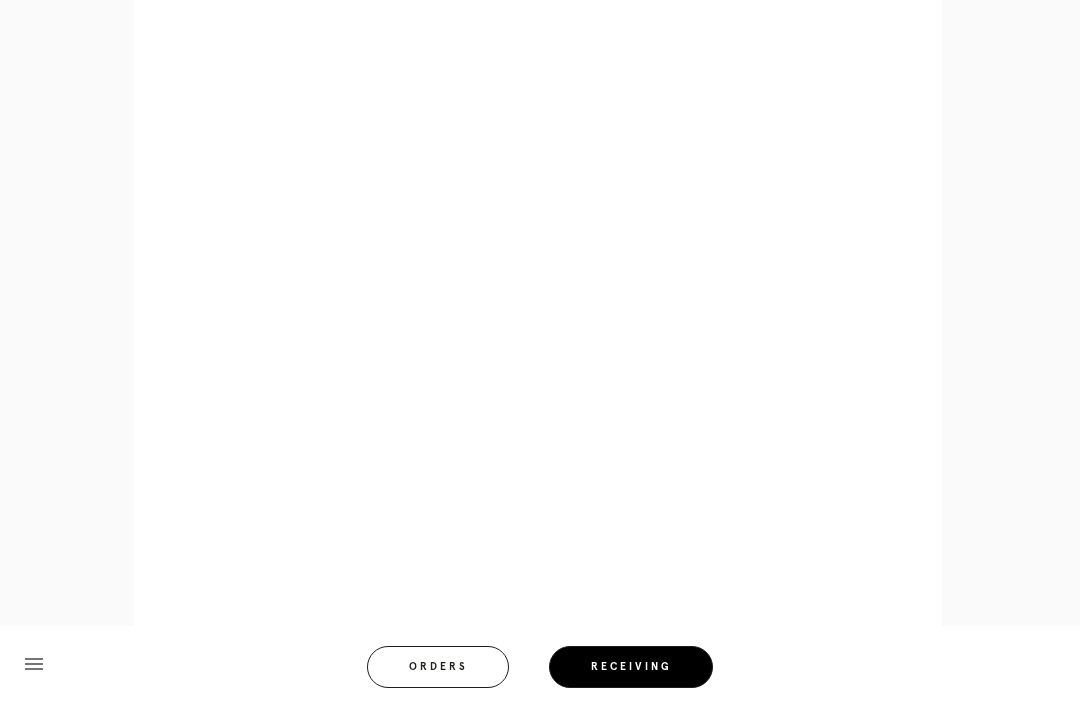 scroll, scrollTop: 858, scrollLeft: 0, axis: vertical 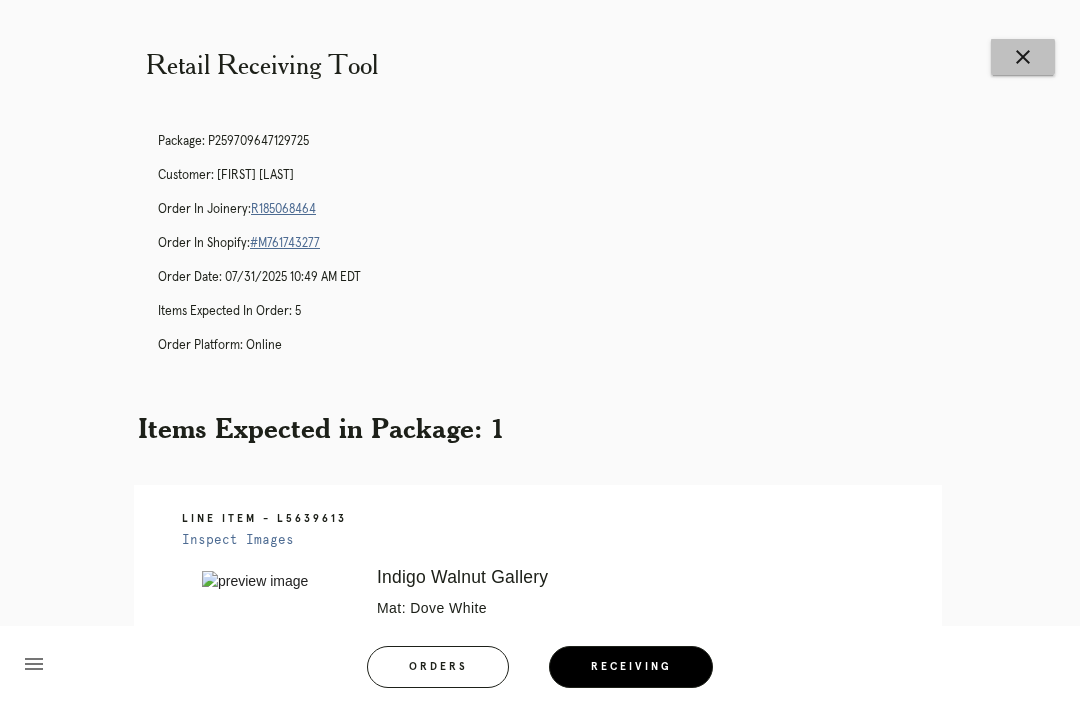 click on "close" at bounding box center [1023, 57] 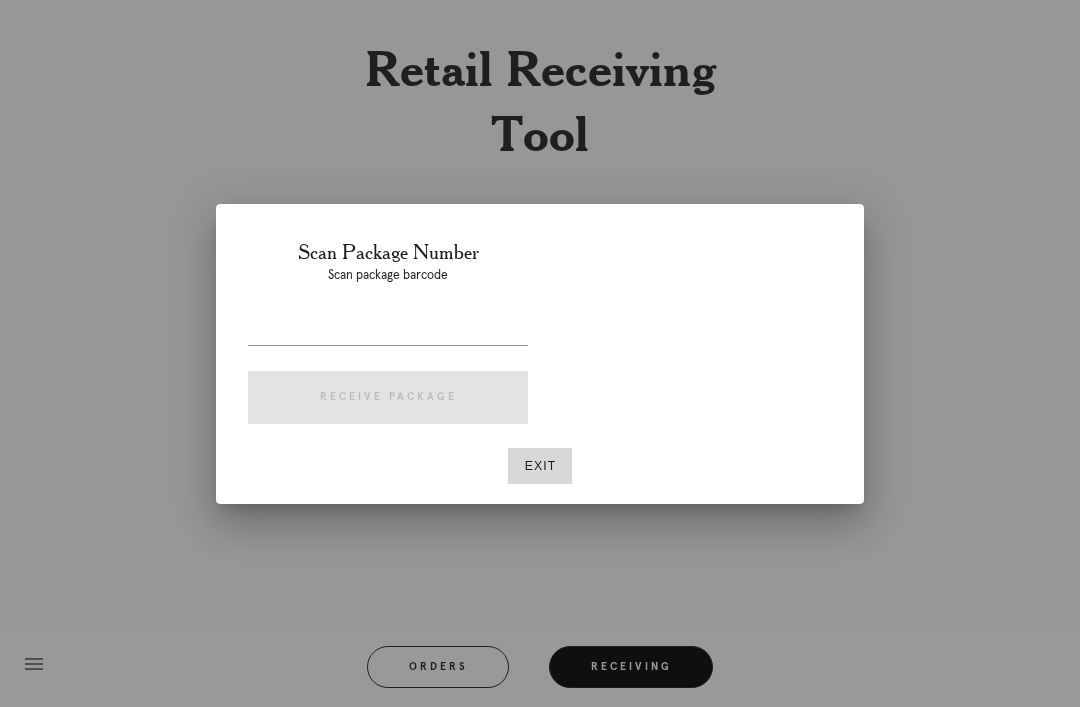 scroll, scrollTop: 0, scrollLeft: 0, axis: both 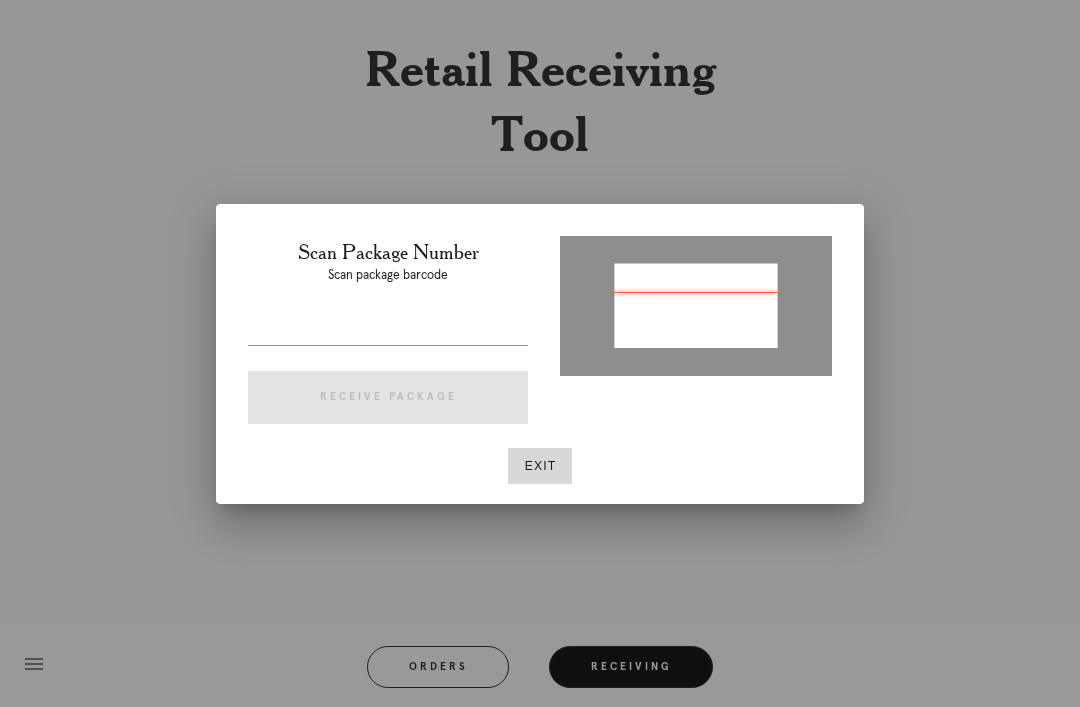 type on "P118571470336979" 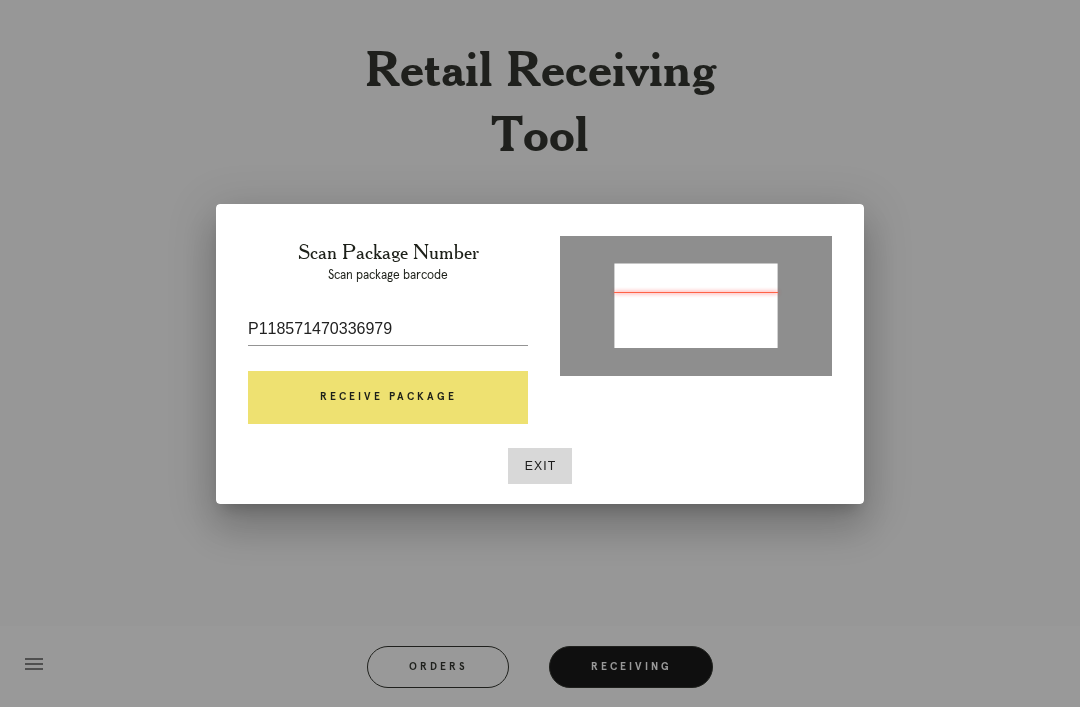 click on "Receive Package" at bounding box center (388, 398) 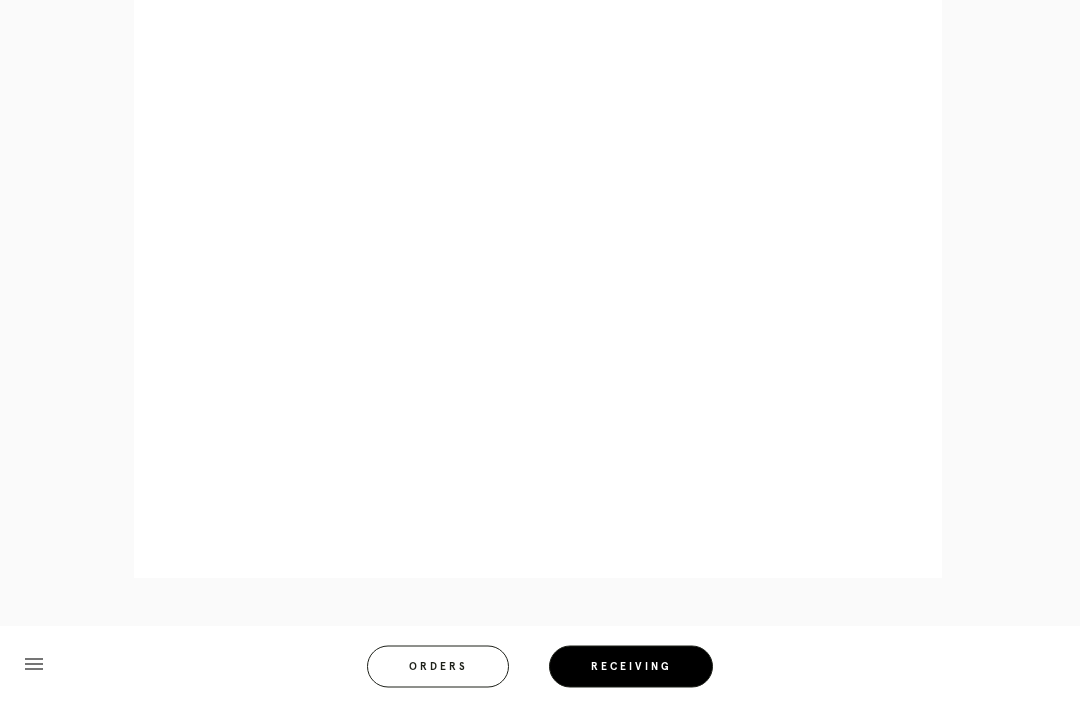scroll, scrollTop: 892, scrollLeft: 0, axis: vertical 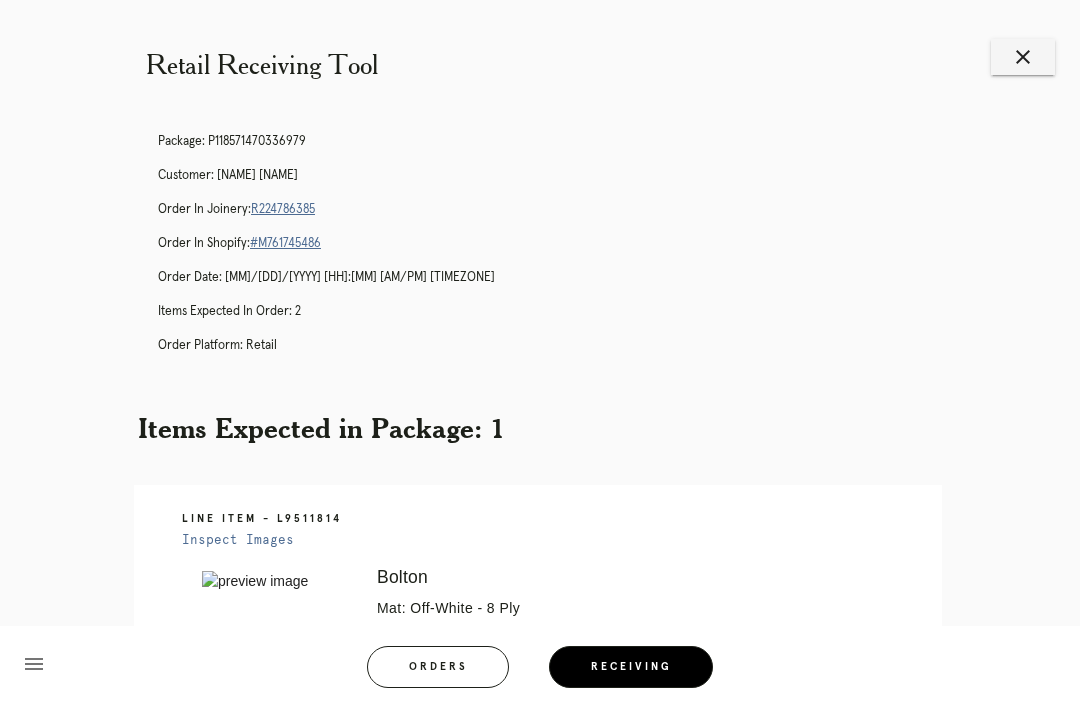 click on "close" at bounding box center [1023, 57] 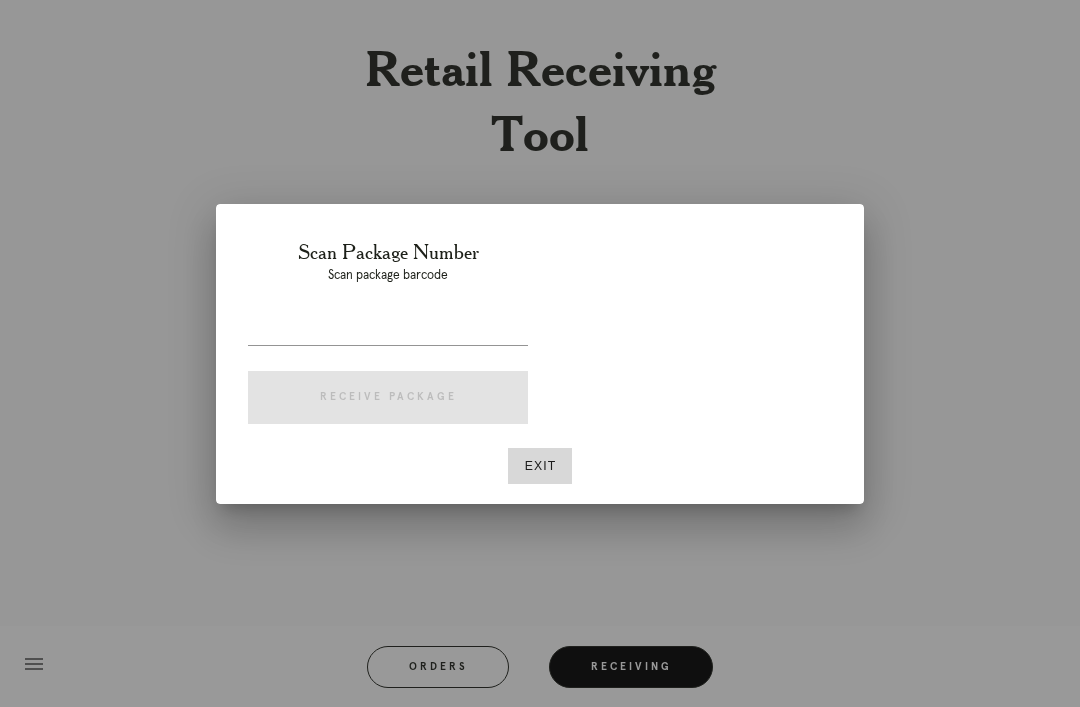 scroll, scrollTop: 0, scrollLeft: 0, axis: both 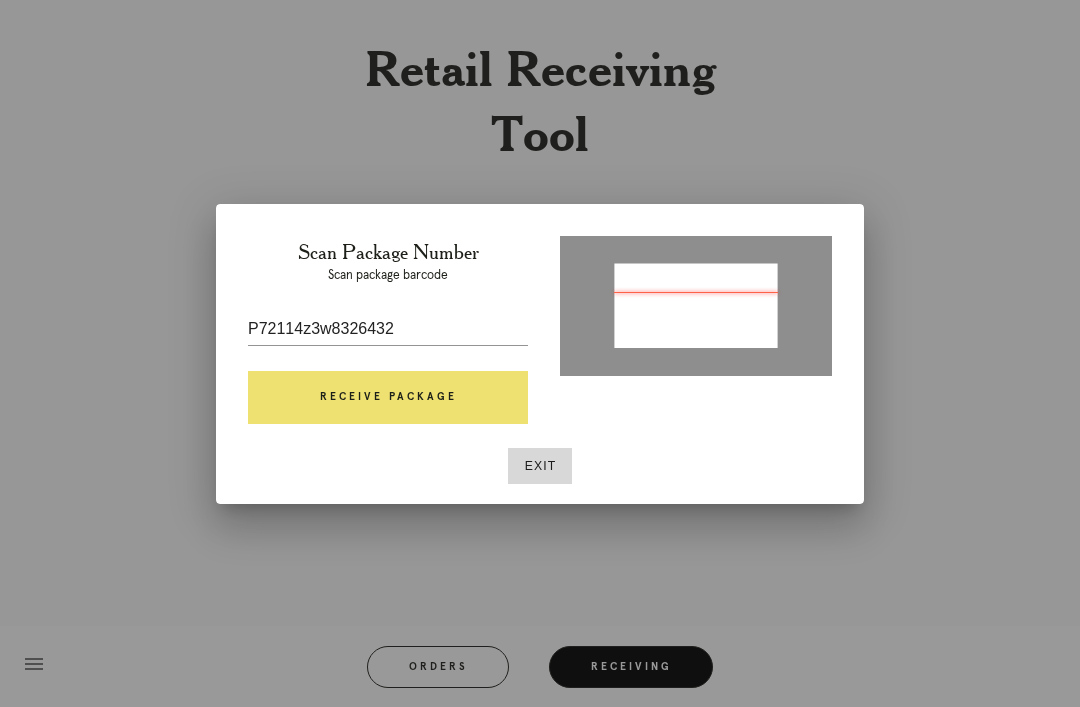 type on "[PACKAGE_ID]" 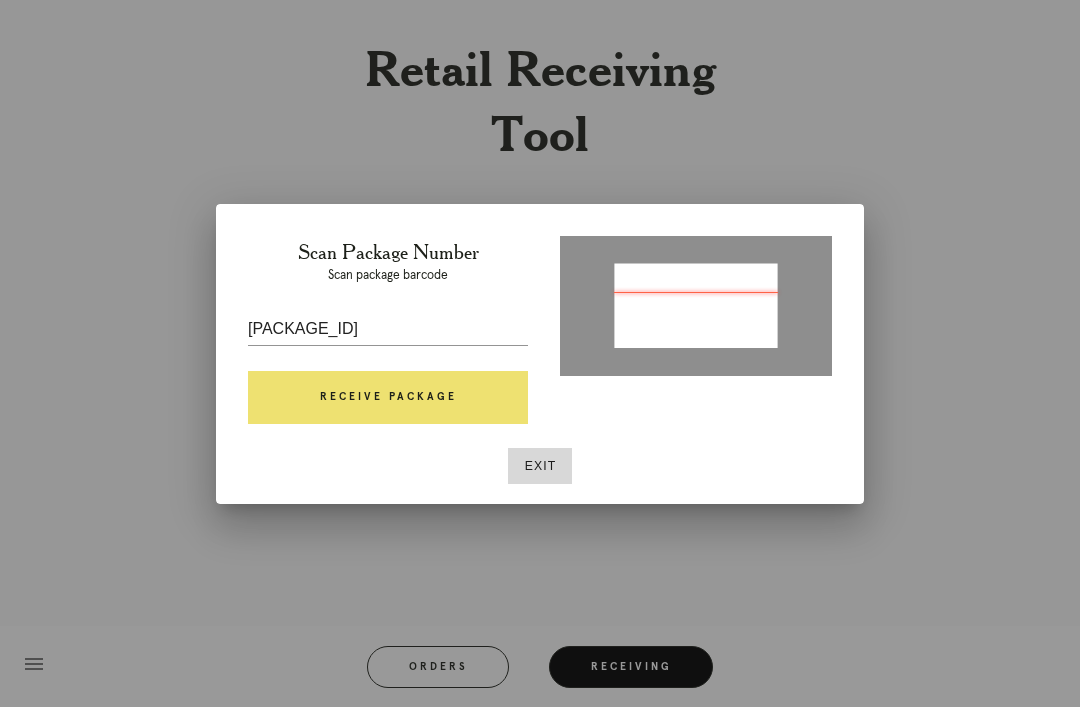 click on "Receive Package" at bounding box center [388, 398] 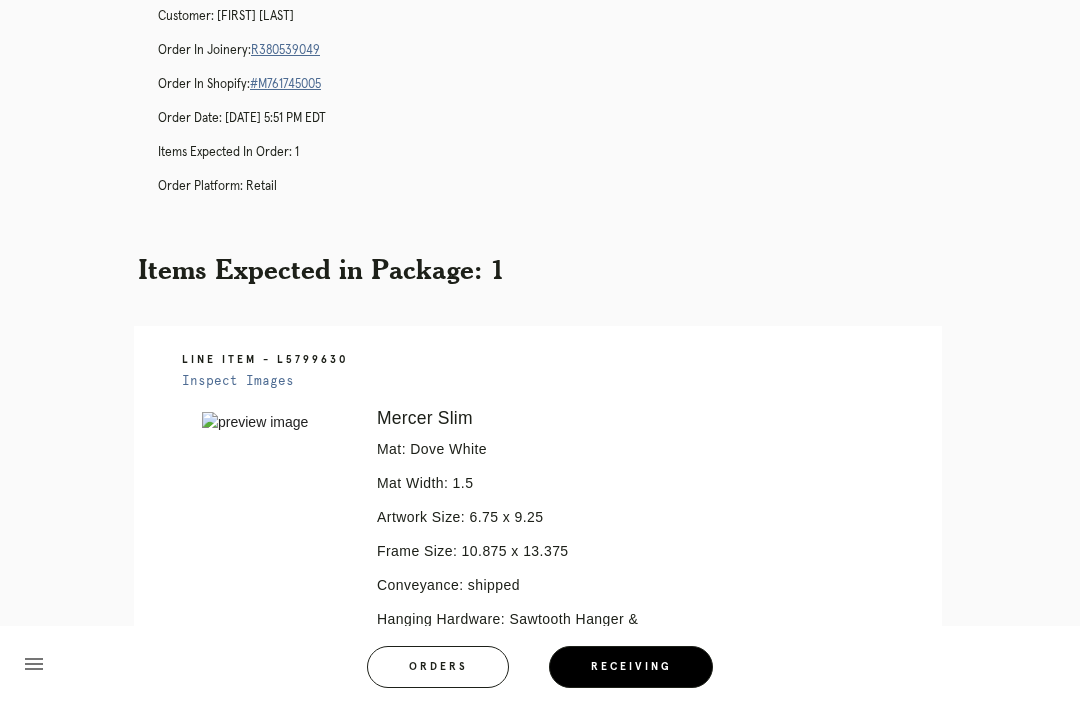 scroll, scrollTop: 0, scrollLeft: 0, axis: both 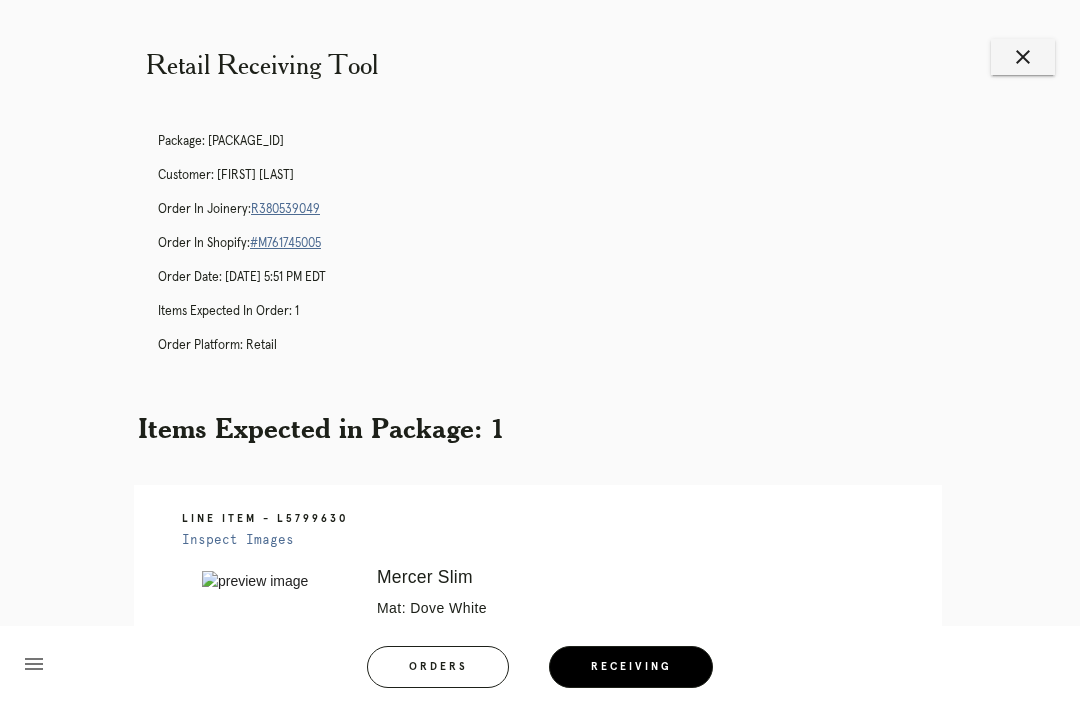 click on "Retail Receiving Tool   close   Package: P722146398326432   Customer: Celeste Simon
Order in Joinery:
R380539049
Order in Shopify:
#M761745005
Order Date:
08/02/2025  5:51 PM EDT
Items Expected in Order: 1   Order Platform: retail     Items Expected in Package:  1
Line Item - L5799630
Inspect Images
Error retreiving frame spec #9808857
Mercer Slim
Mat: Dove White
Mat Width: 1.5
Artwork Size:
6.75
x
9.25
Frame Size:
10.875
x
13.375
Conveyance: shipped
Hanging Hardware: Sawtooth Hanger & Small Sticker
Instructions from Retail Associate:
menu
Orders
Receiving
Logged in as:   bianca.williford@framebridge.com" at bounding box center [540, 629] 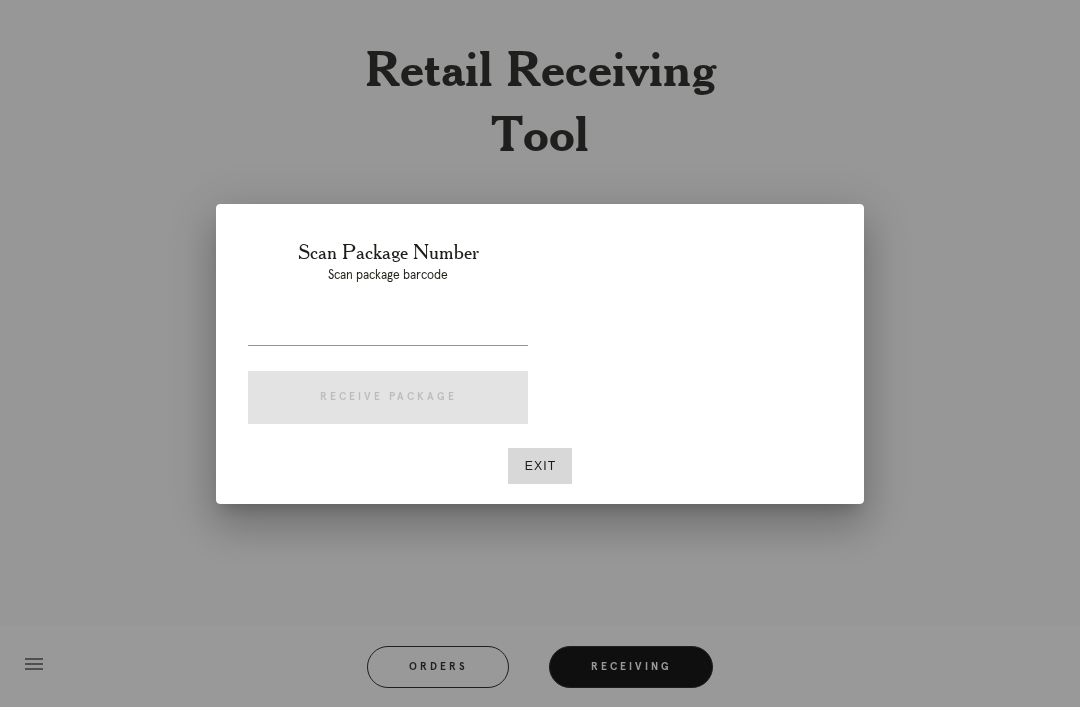 scroll, scrollTop: 0, scrollLeft: 0, axis: both 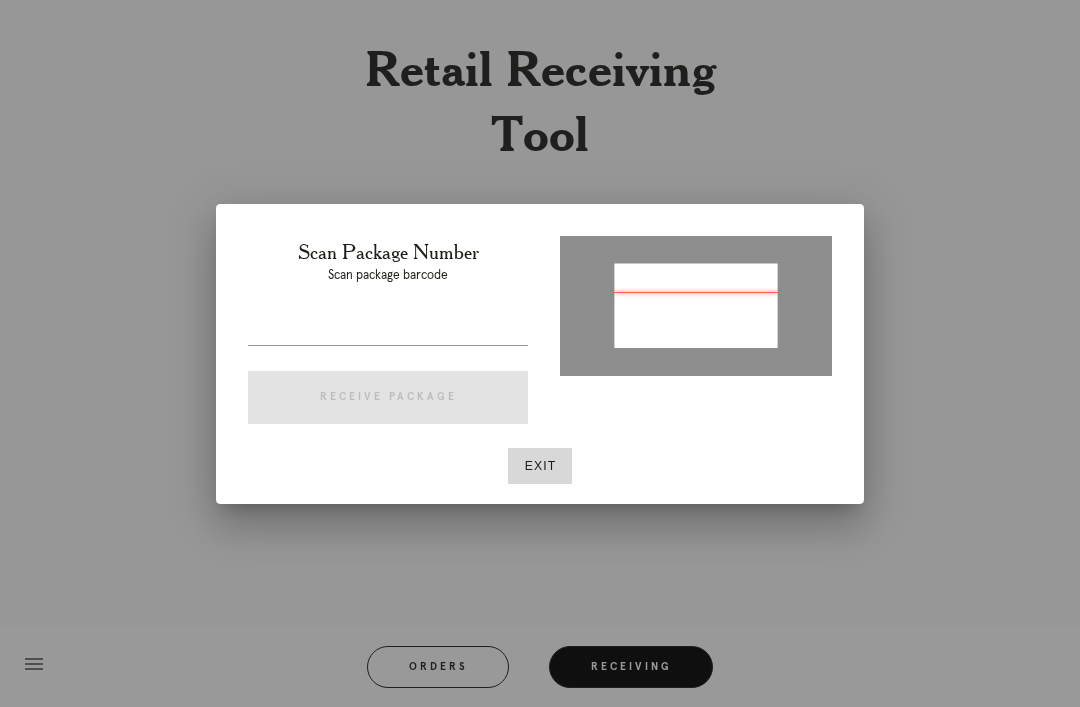 type on "P213485214399496" 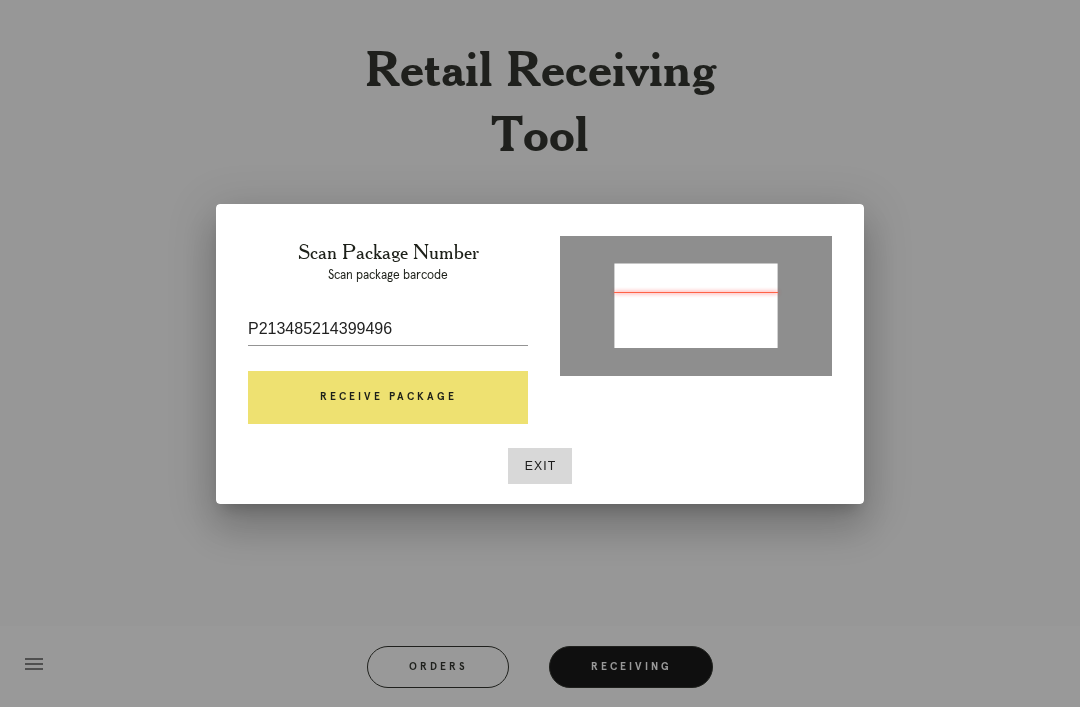 scroll, scrollTop: 1, scrollLeft: 0, axis: vertical 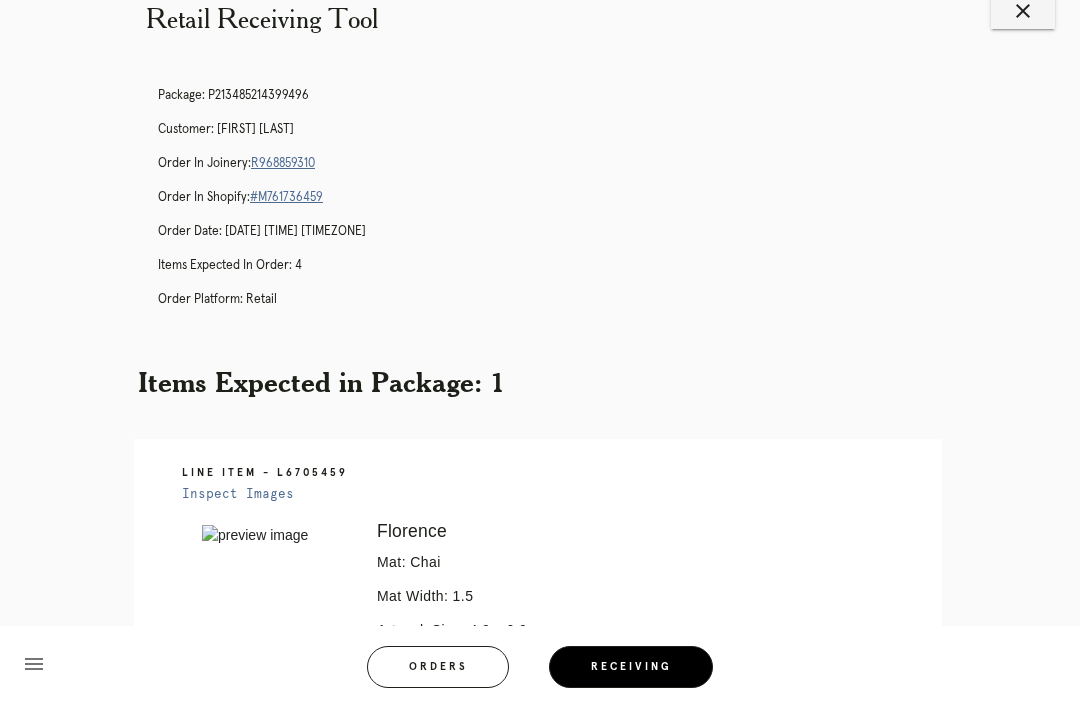 click on "R968859310" at bounding box center [283, 163] 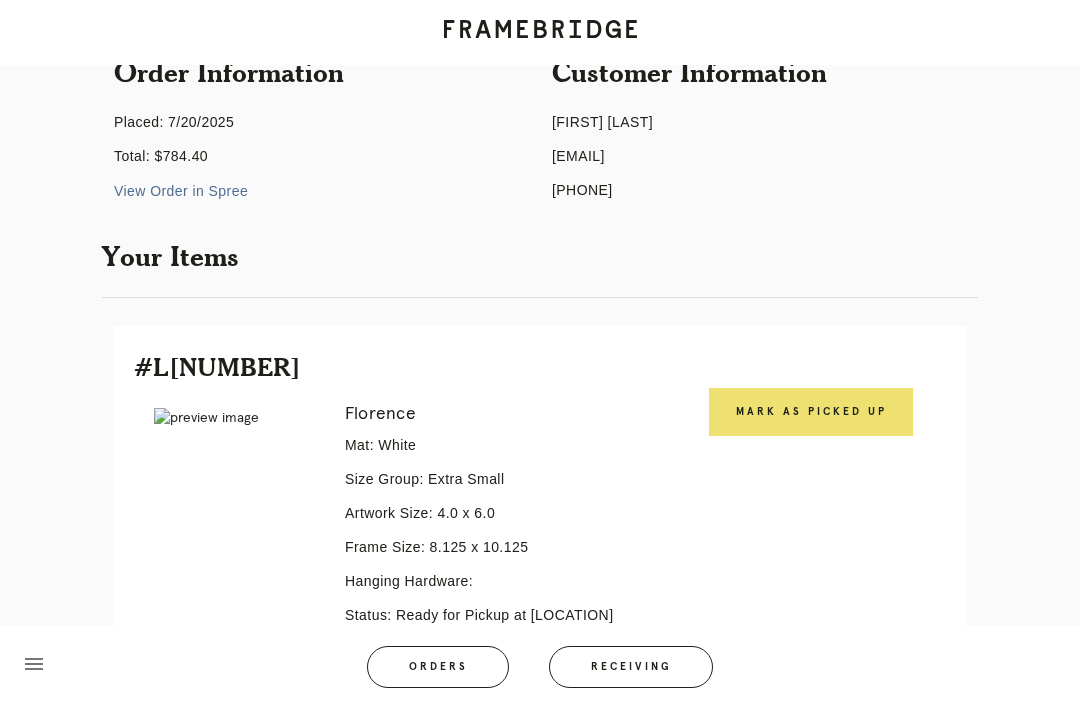 scroll, scrollTop: 405, scrollLeft: 0, axis: vertical 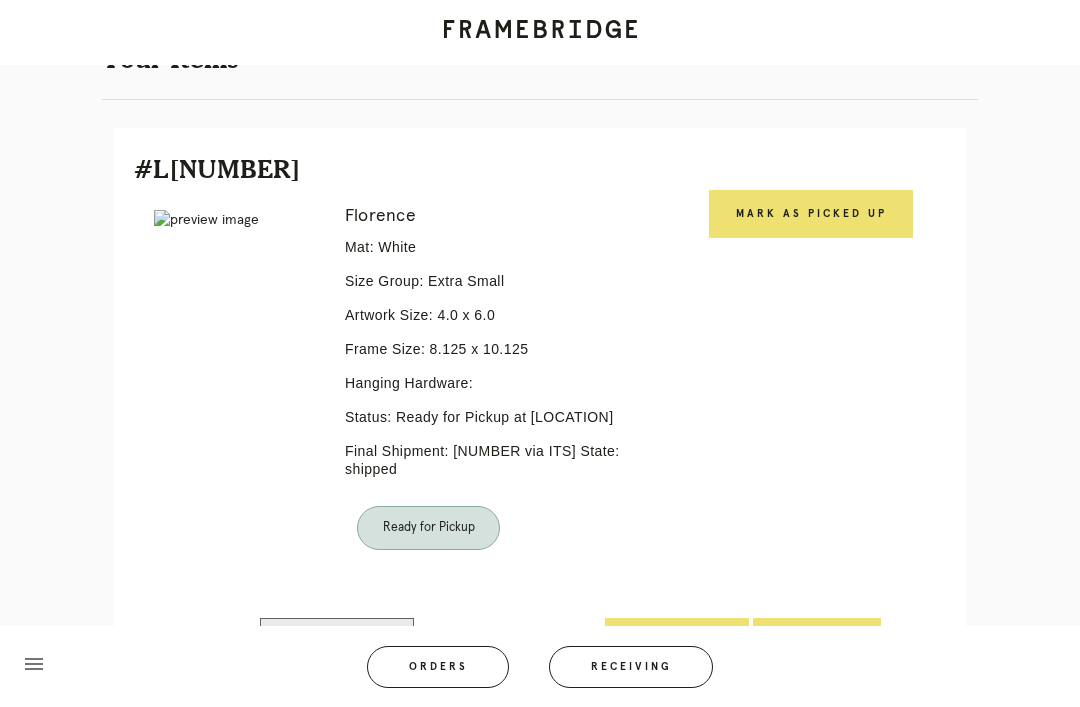click on "Mark as Picked Up" at bounding box center [811, 214] 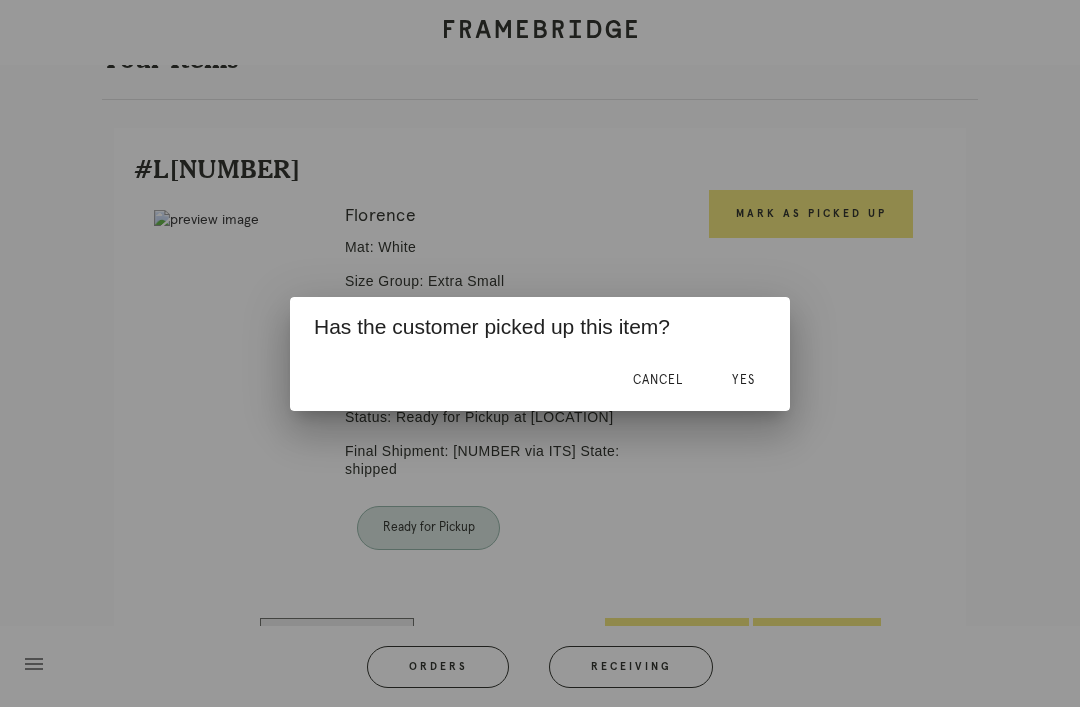 click on "Yes" at bounding box center [743, 380] 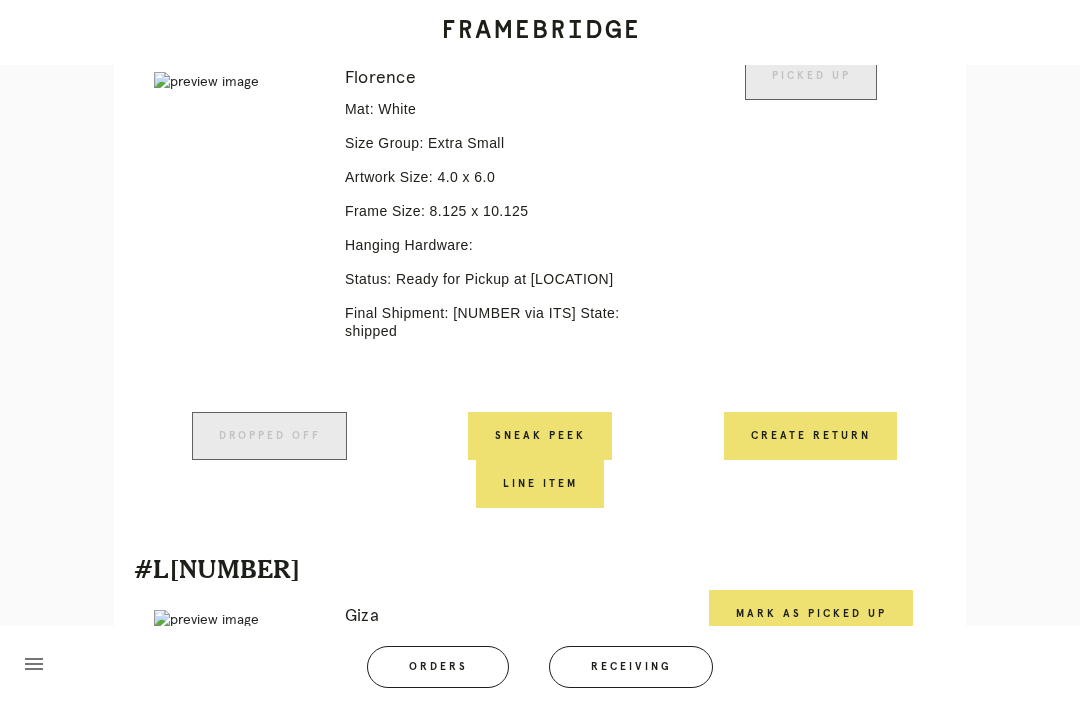 scroll, scrollTop: 945, scrollLeft: 0, axis: vertical 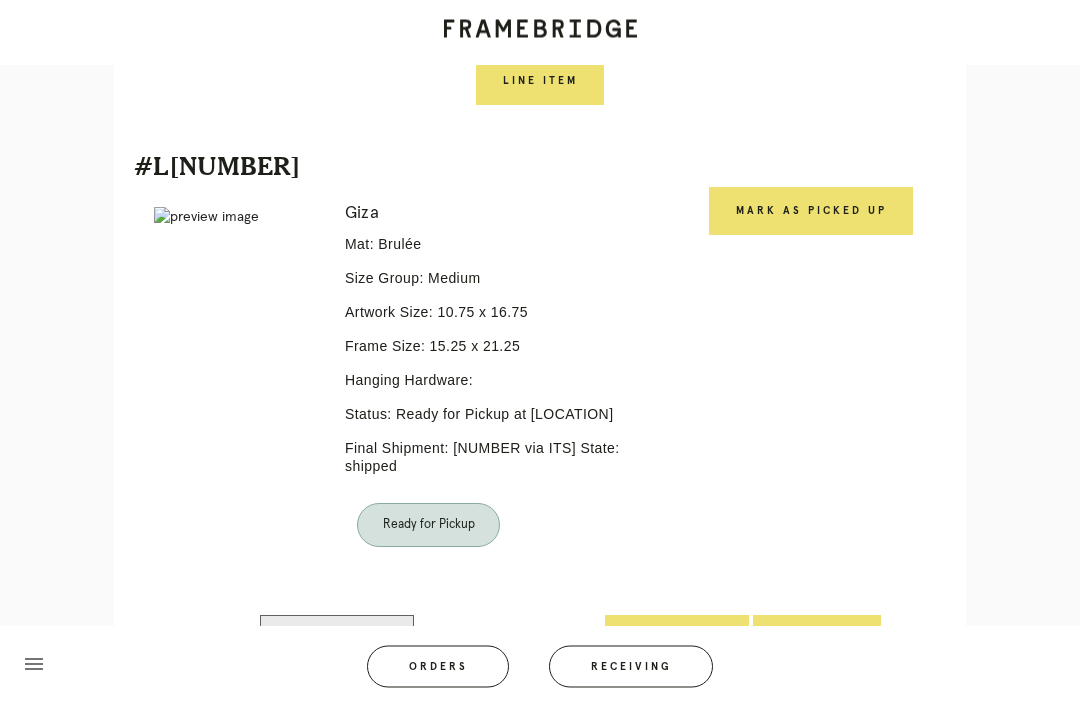click on "Mark as Picked Up" at bounding box center [811, 212] 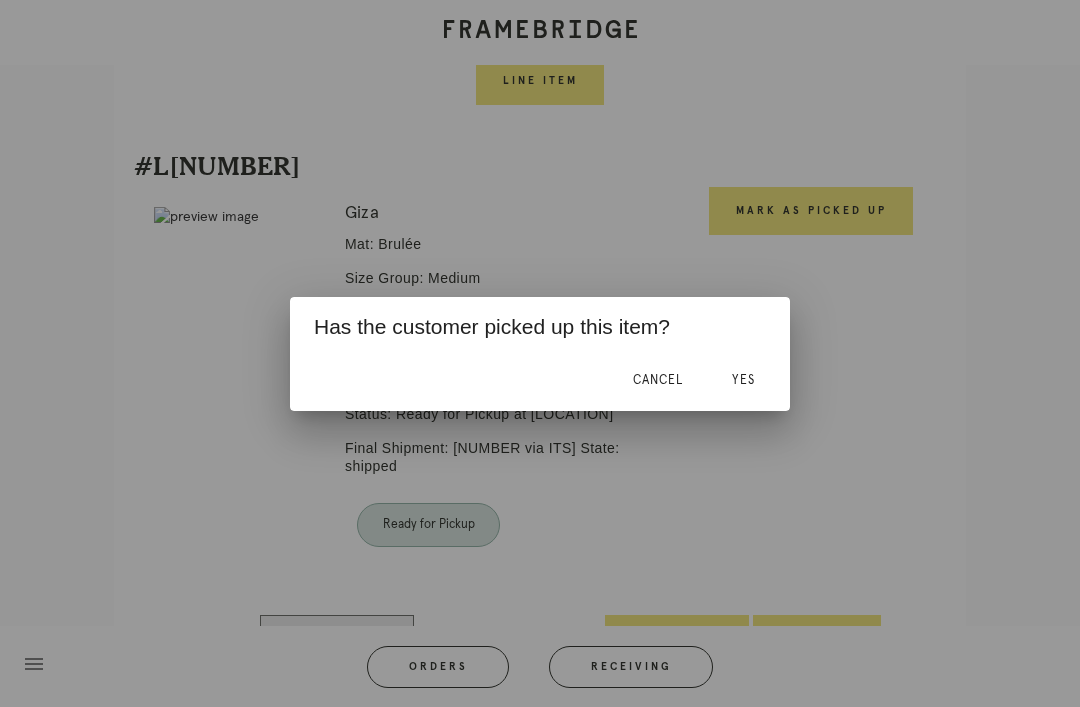 click on "Yes" at bounding box center [743, 381] 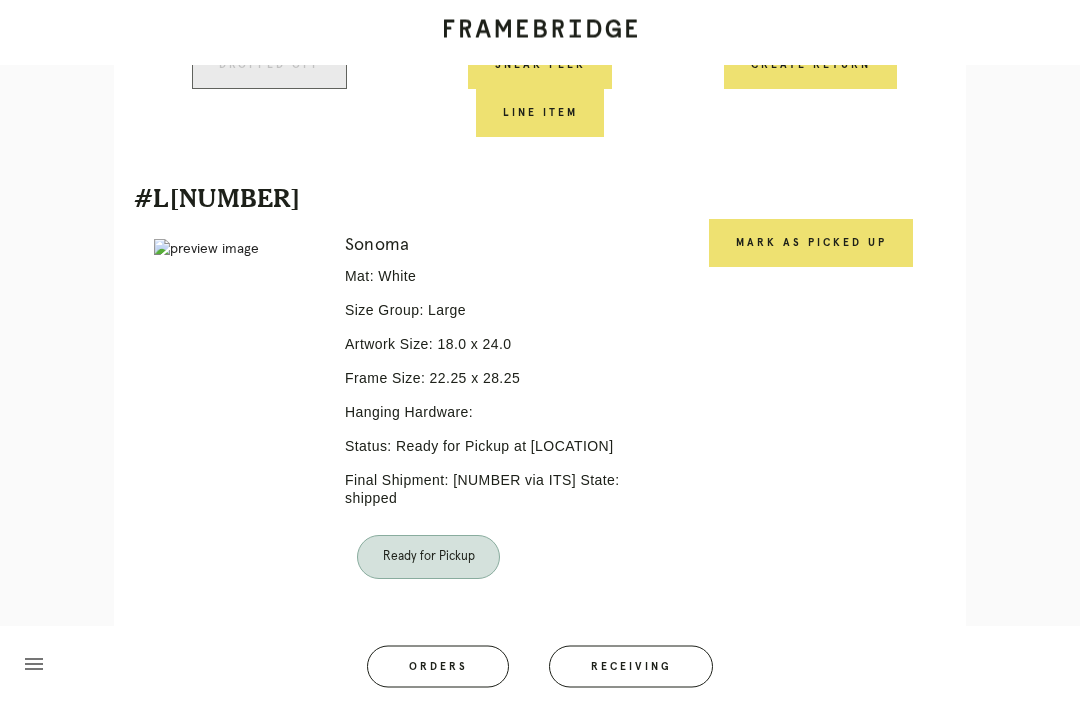 click on "Mark as Picked Up" at bounding box center (811, 244) 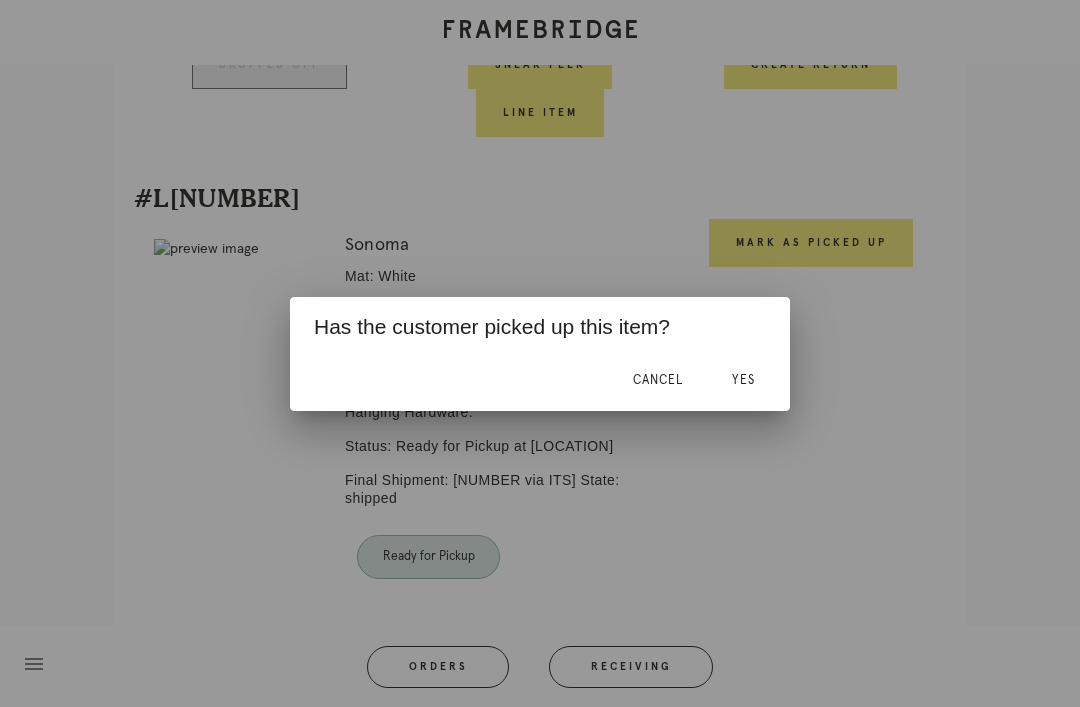 click on "Yes" at bounding box center [743, 381] 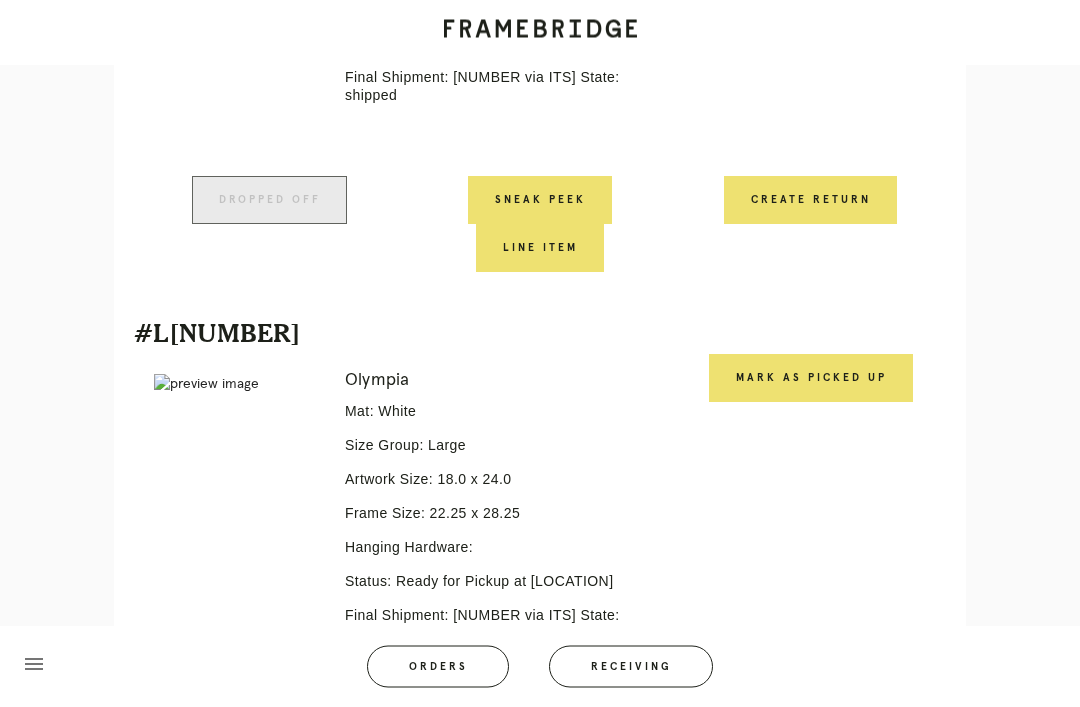 scroll, scrollTop: 1977, scrollLeft: 0, axis: vertical 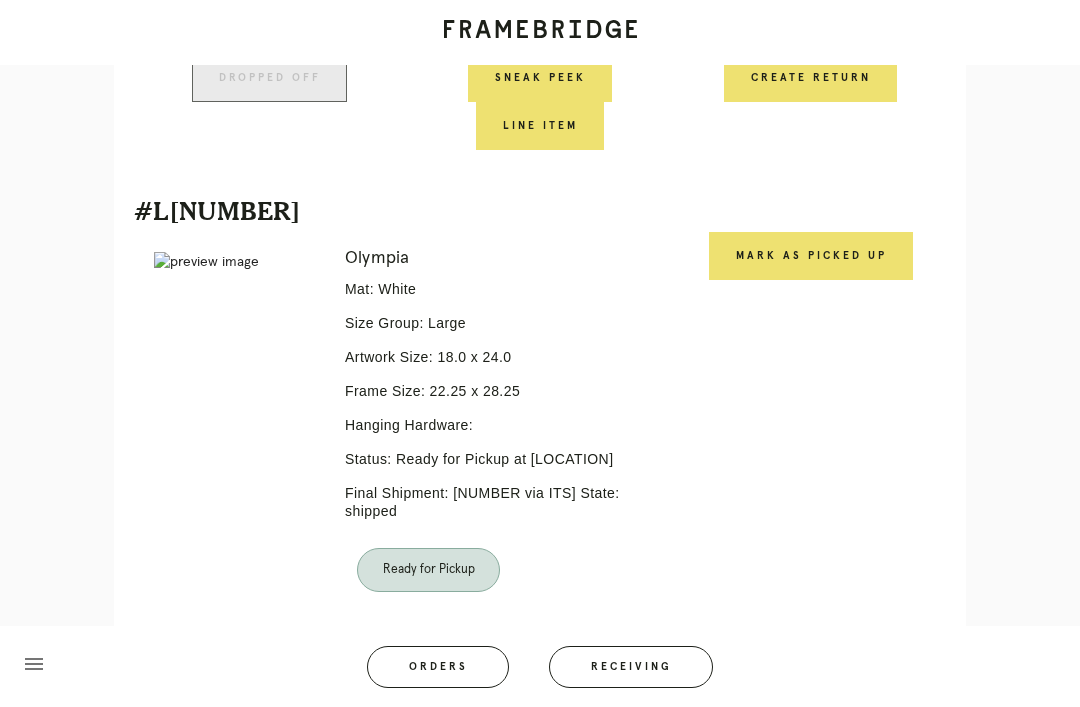 click on "Mark as Picked Up" at bounding box center [811, 256] 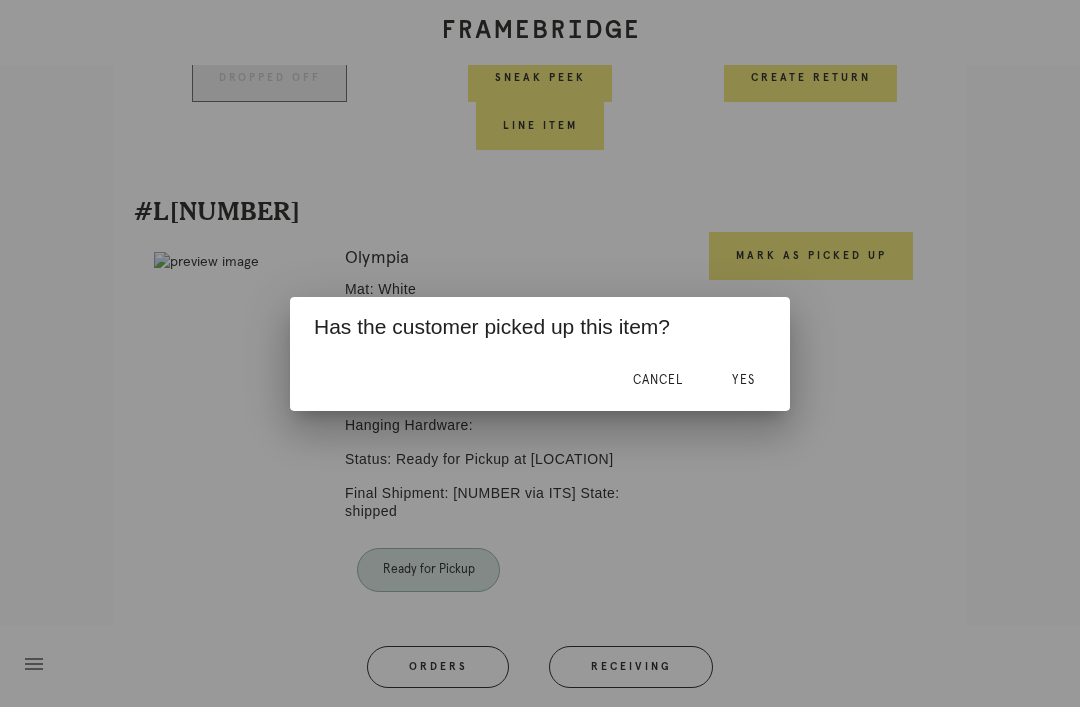 click on "Yes" at bounding box center [743, 381] 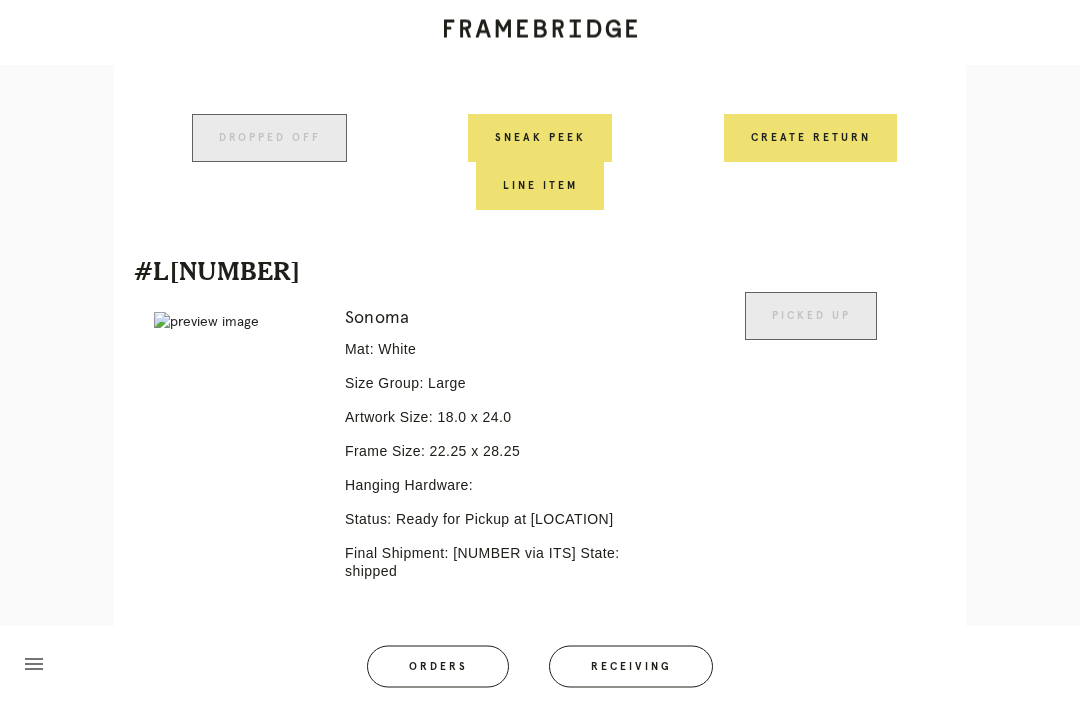 scroll, scrollTop: 1380, scrollLeft: 0, axis: vertical 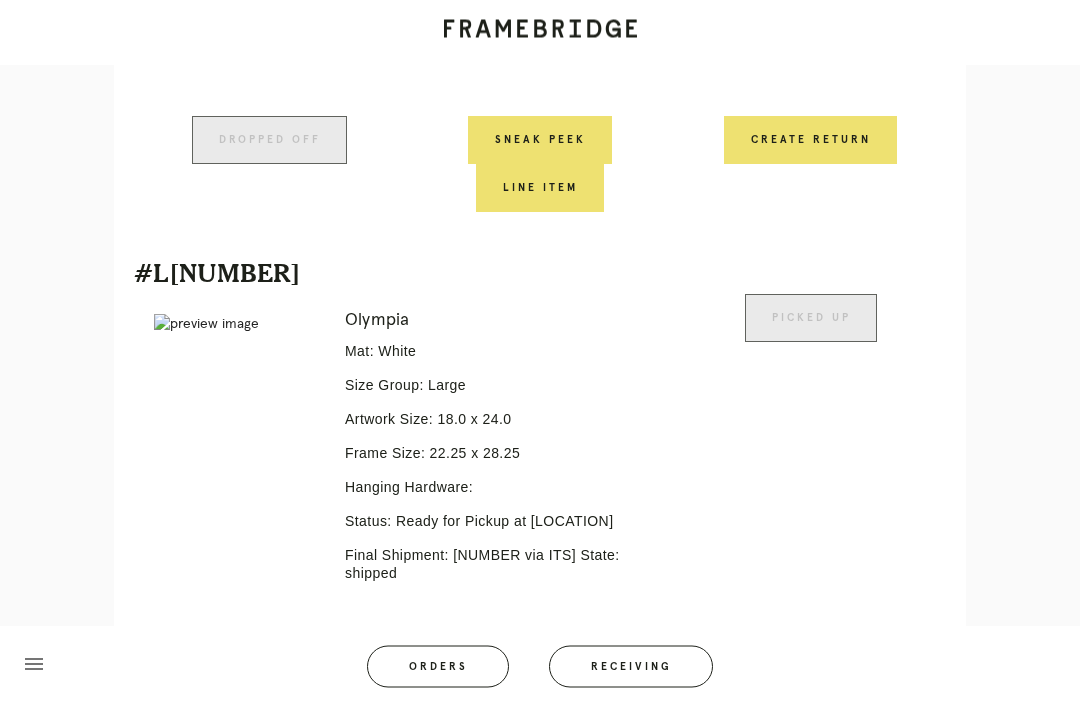 click on "Receiving" at bounding box center [631, 667] 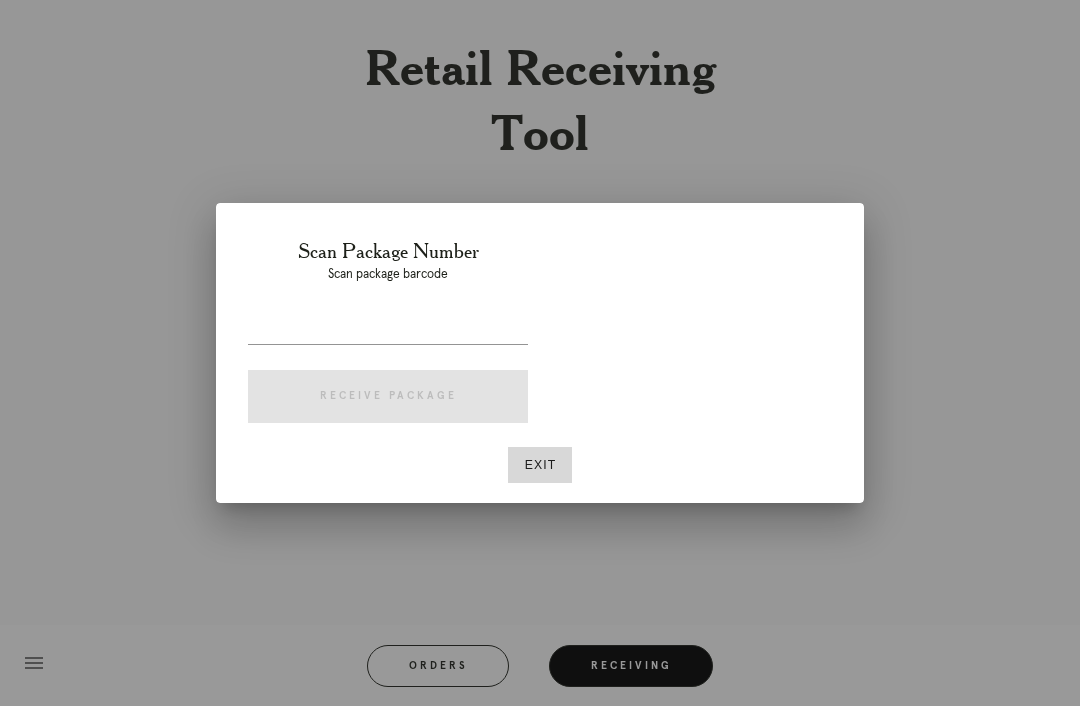 scroll, scrollTop: 64, scrollLeft: 0, axis: vertical 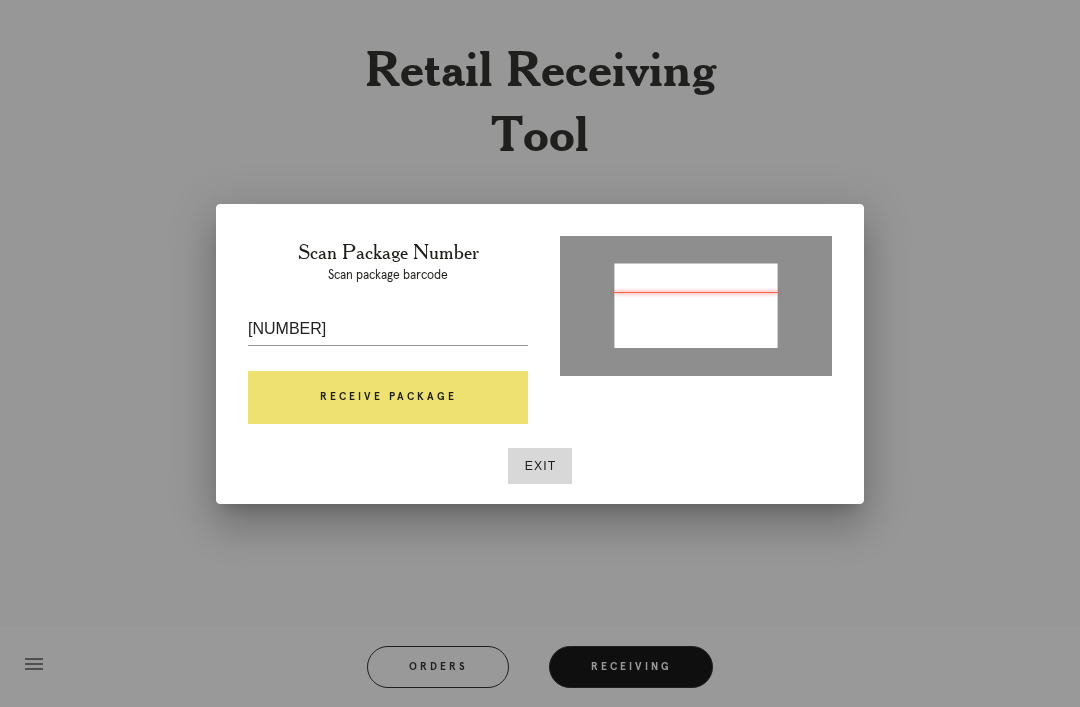 type on "P722146398326432" 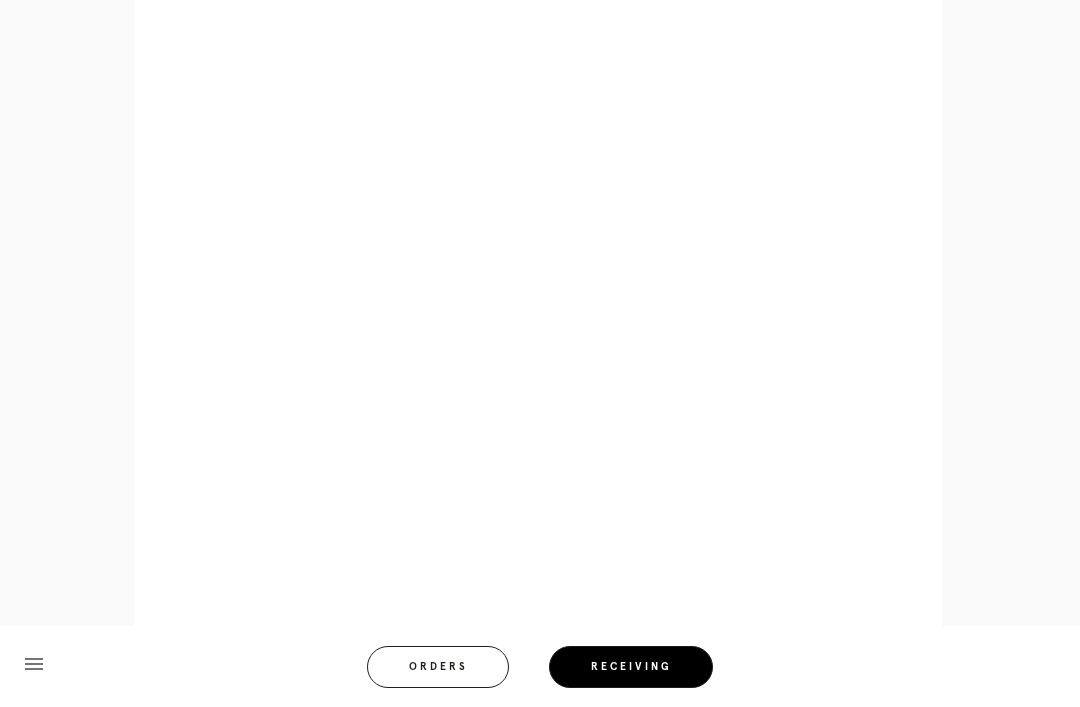 scroll, scrollTop: 964, scrollLeft: 0, axis: vertical 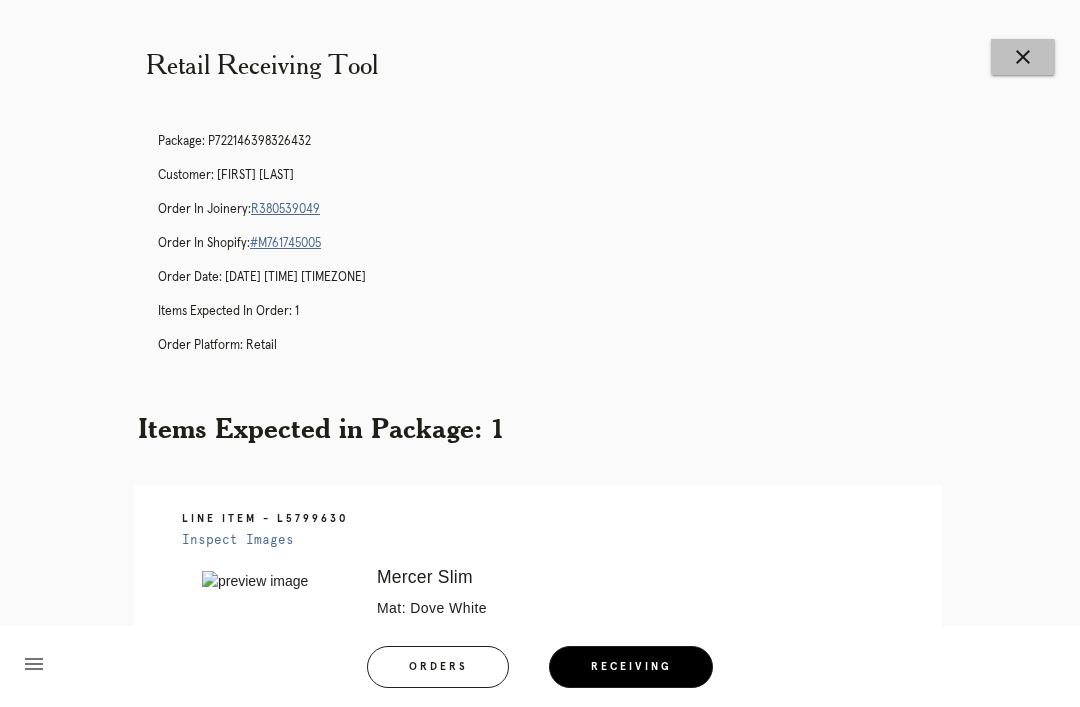 click on "close" at bounding box center (1023, 57) 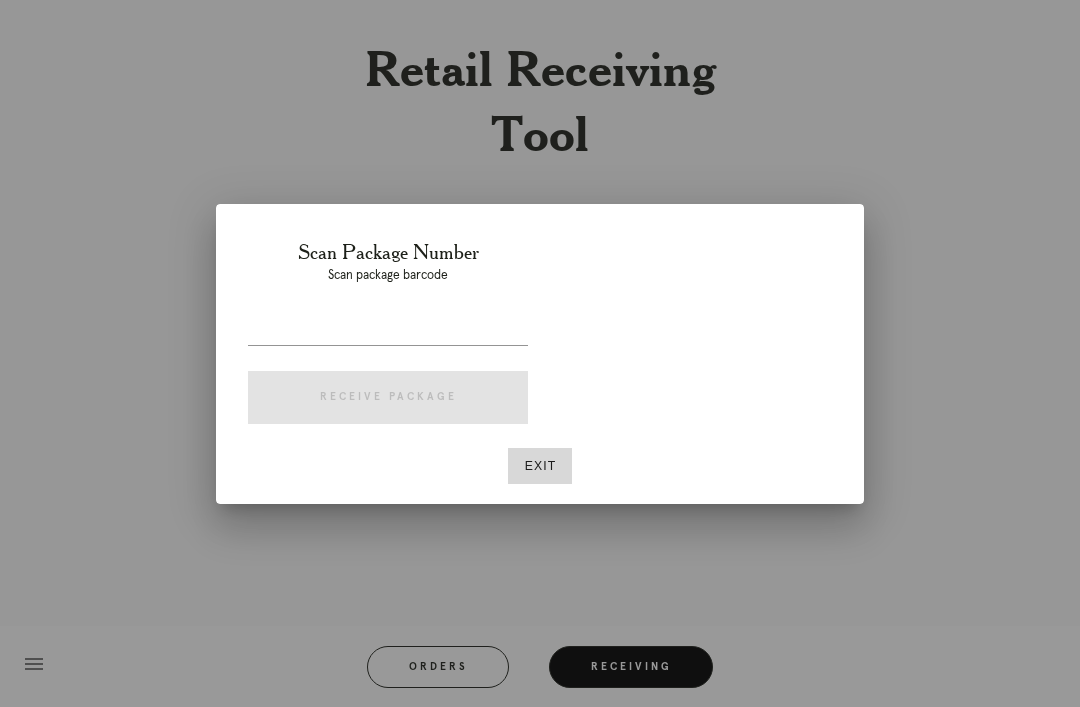 scroll, scrollTop: 0, scrollLeft: 0, axis: both 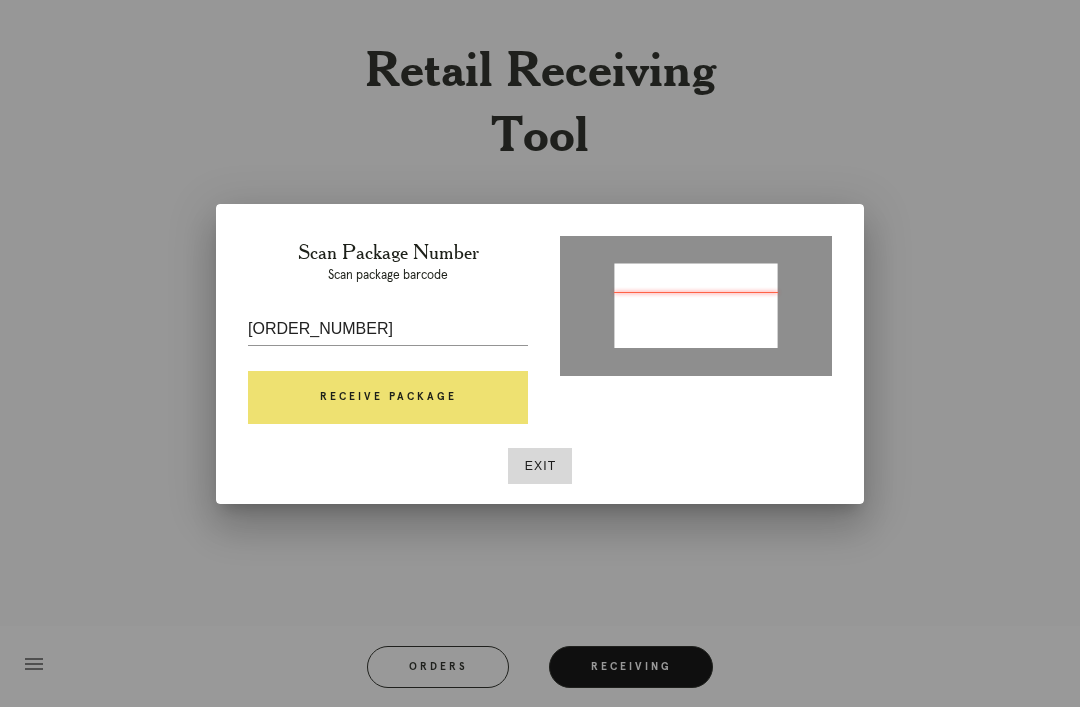 click on "Receive Package" at bounding box center [388, 398] 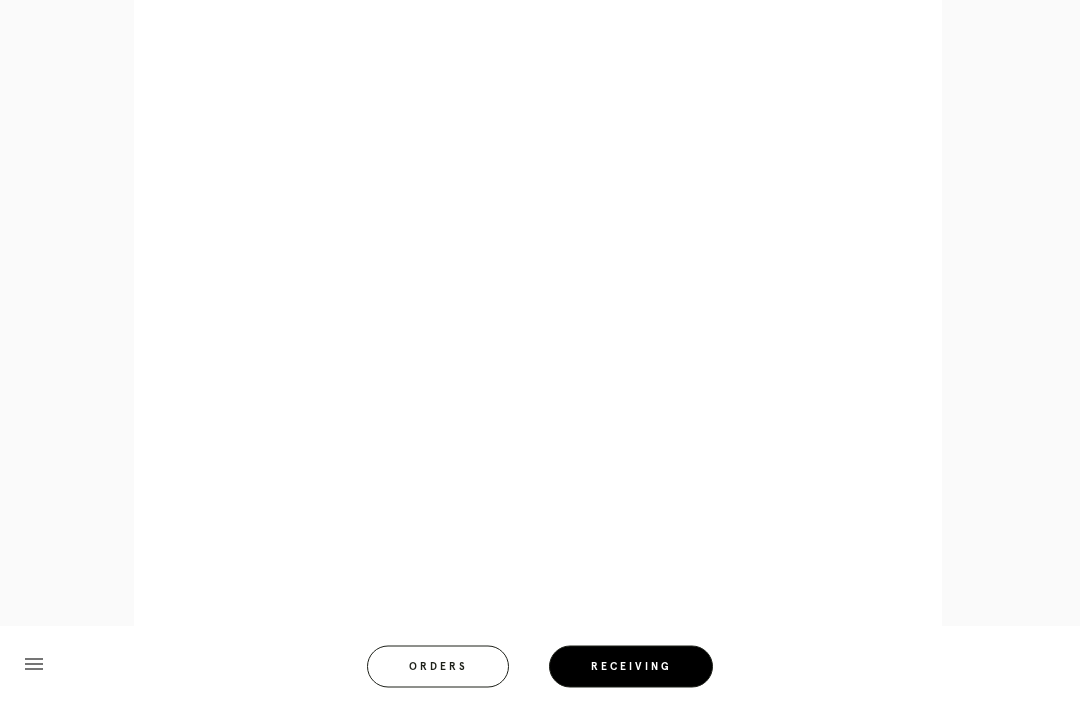 scroll, scrollTop: 858, scrollLeft: 0, axis: vertical 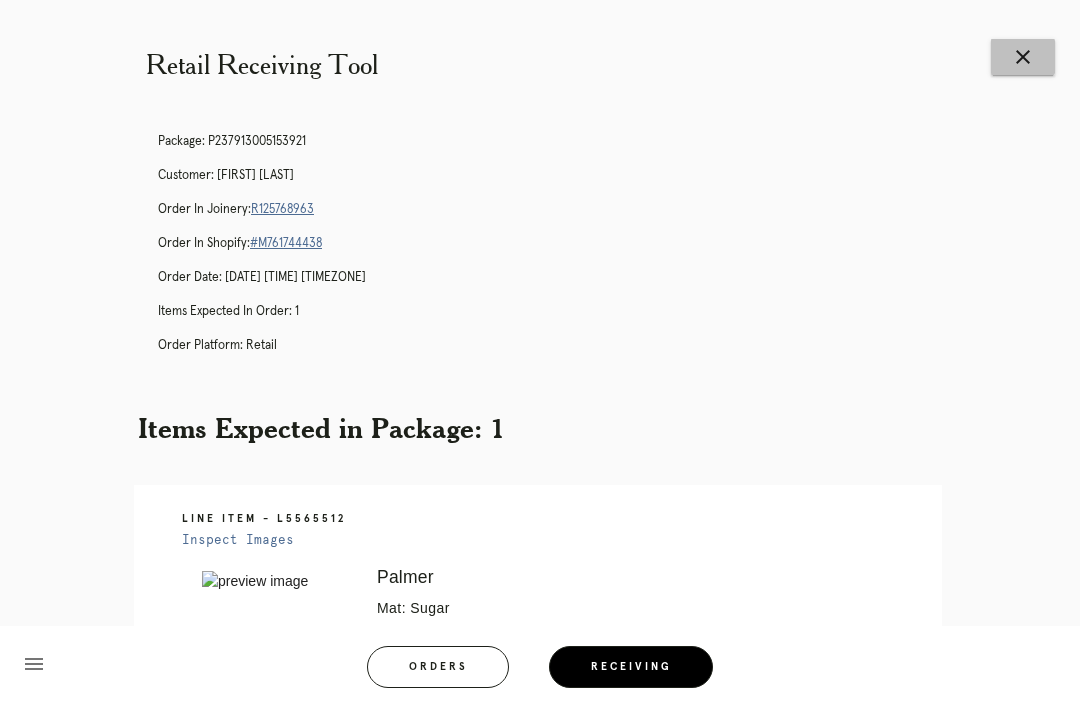click on "close" at bounding box center [1023, 57] 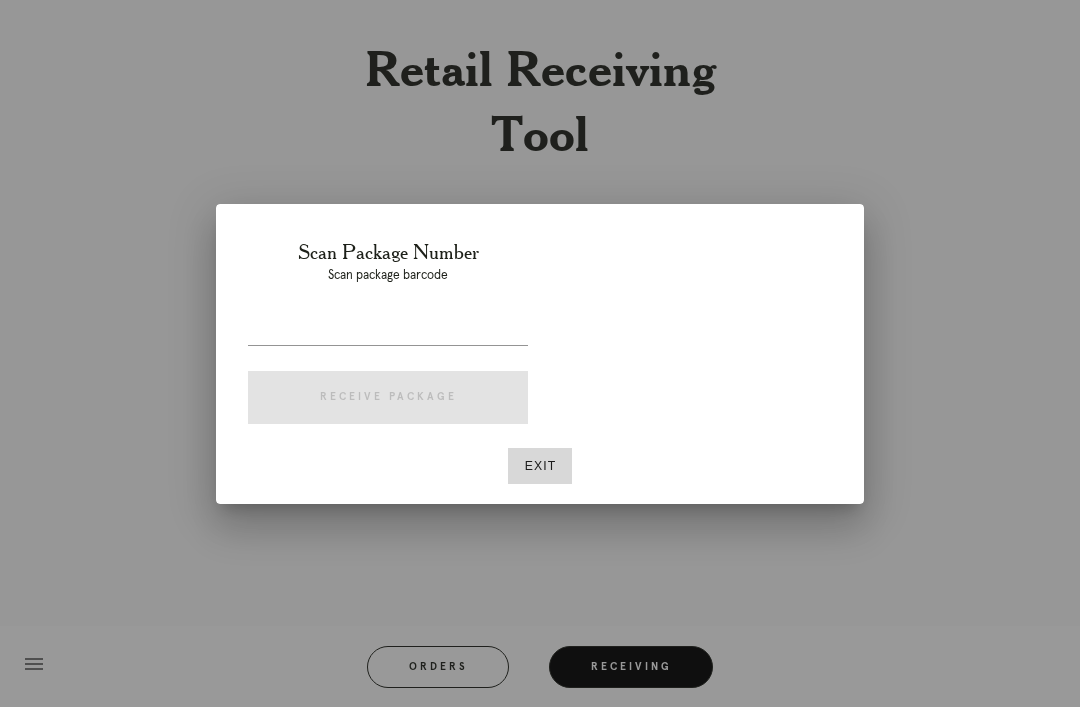 scroll, scrollTop: 0, scrollLeft: 0, axis: both 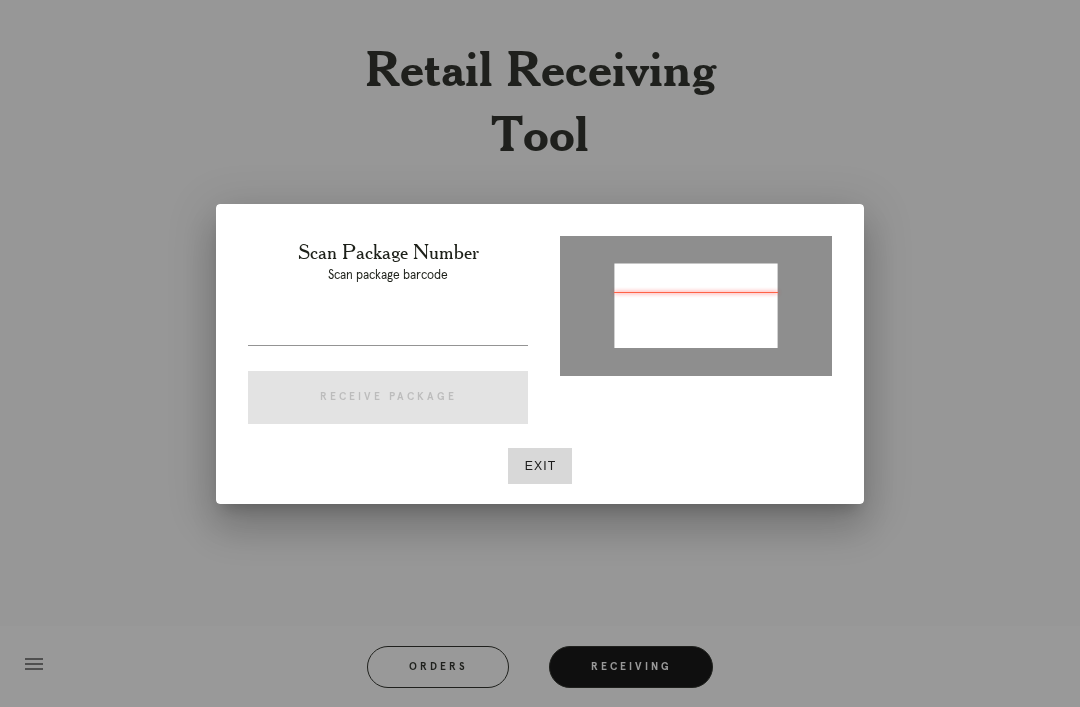 type on "[PACKAGE_ID]" 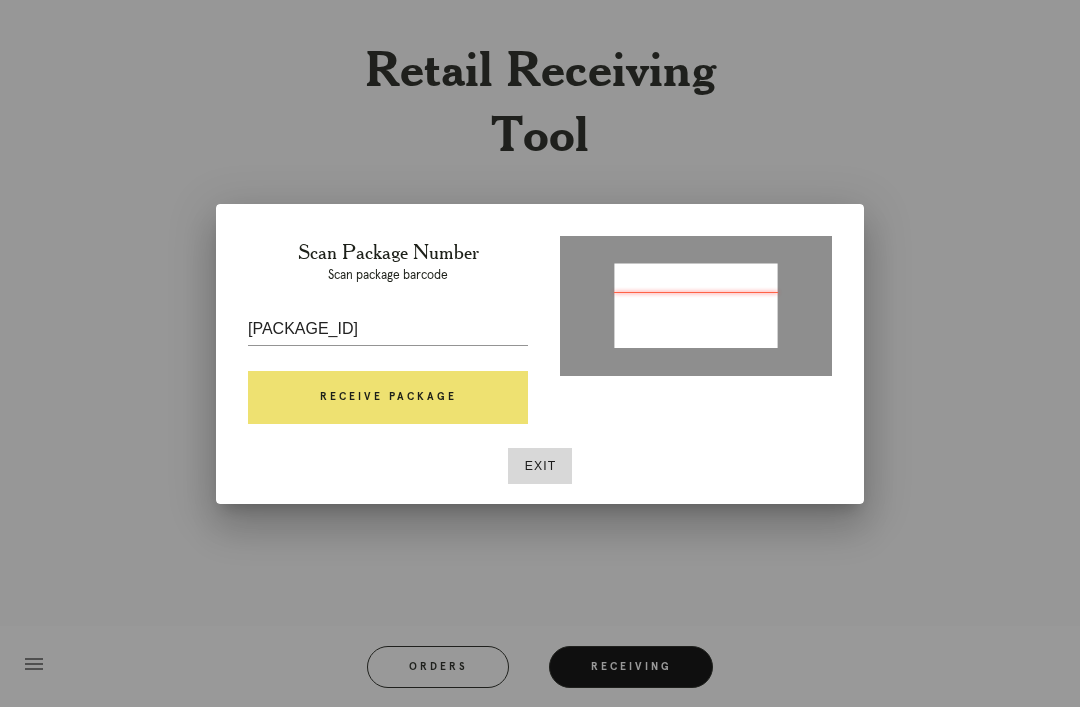 click on "Receive Package" at bounding box center [388, 398] 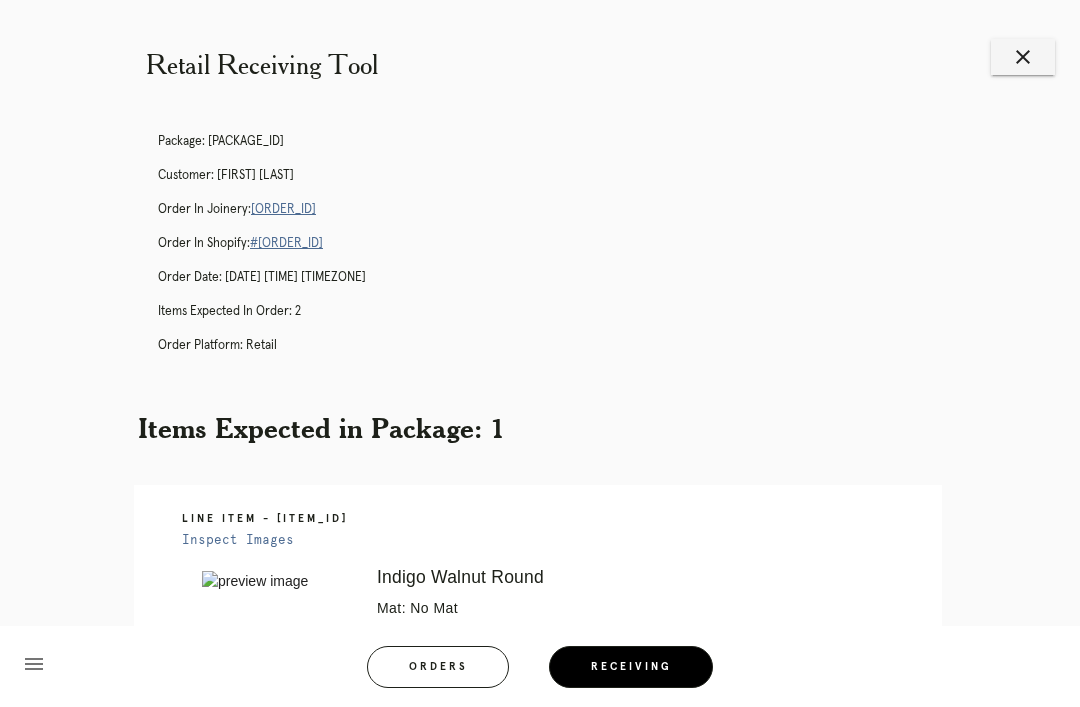 click on "[ORDER_ID]" at bounding box center [283, 209] 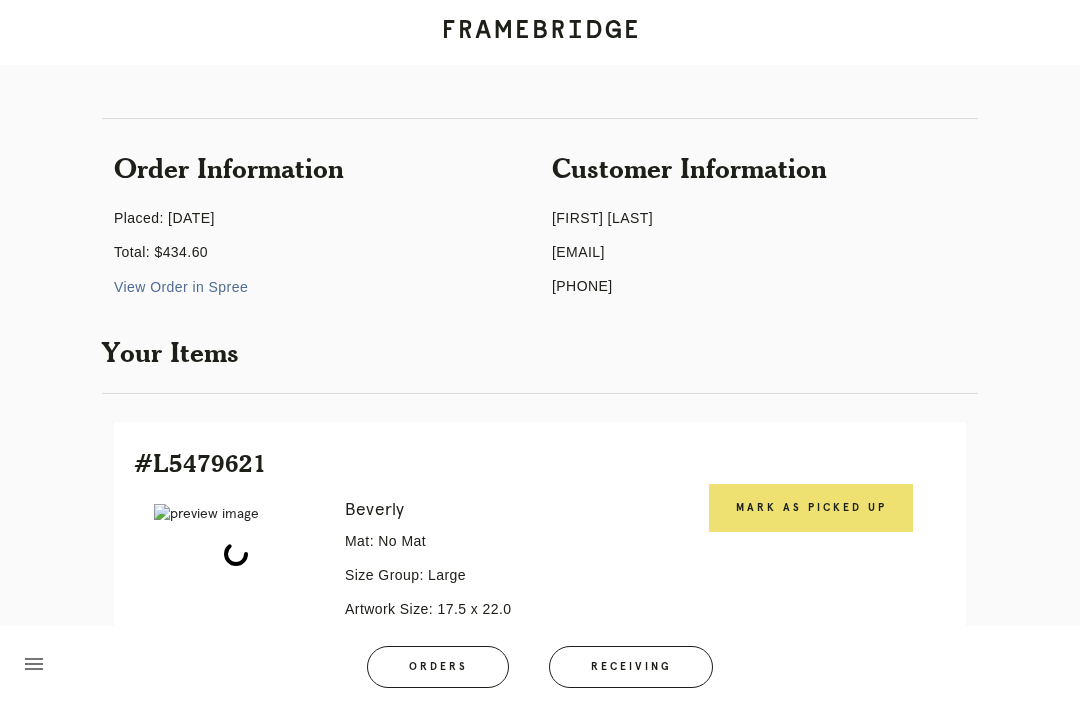 scroll, scrollTop: 467, scrollLeft: 0, axis: vertical 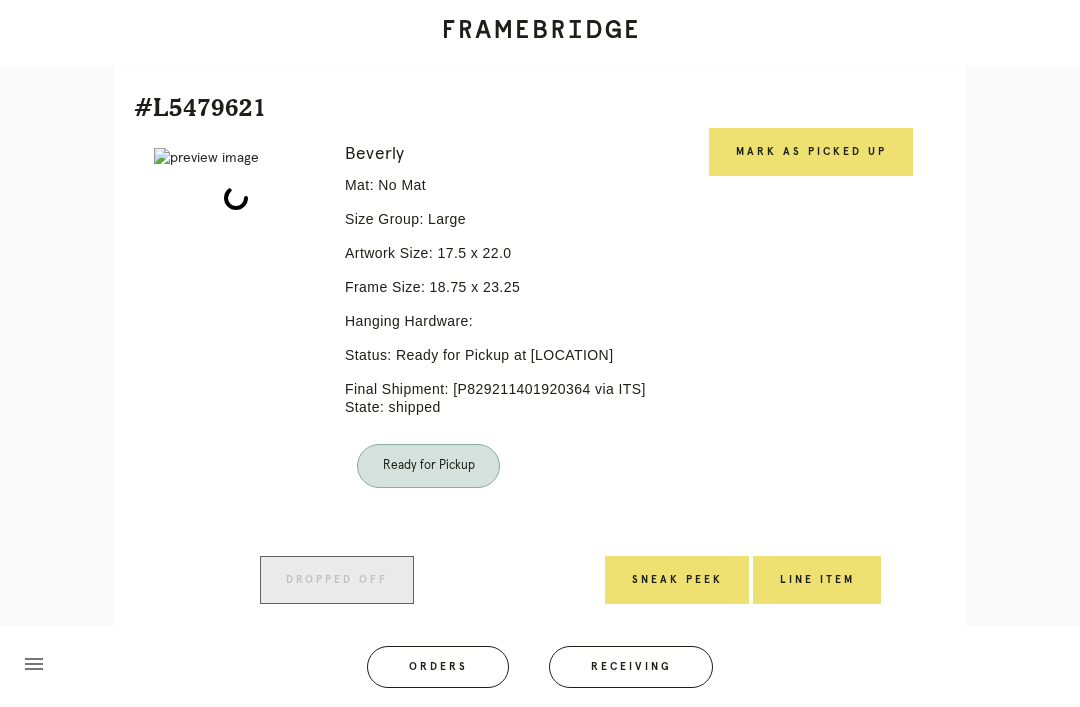 click on "Mark as Picked Up" at bounding box center [811, 152] 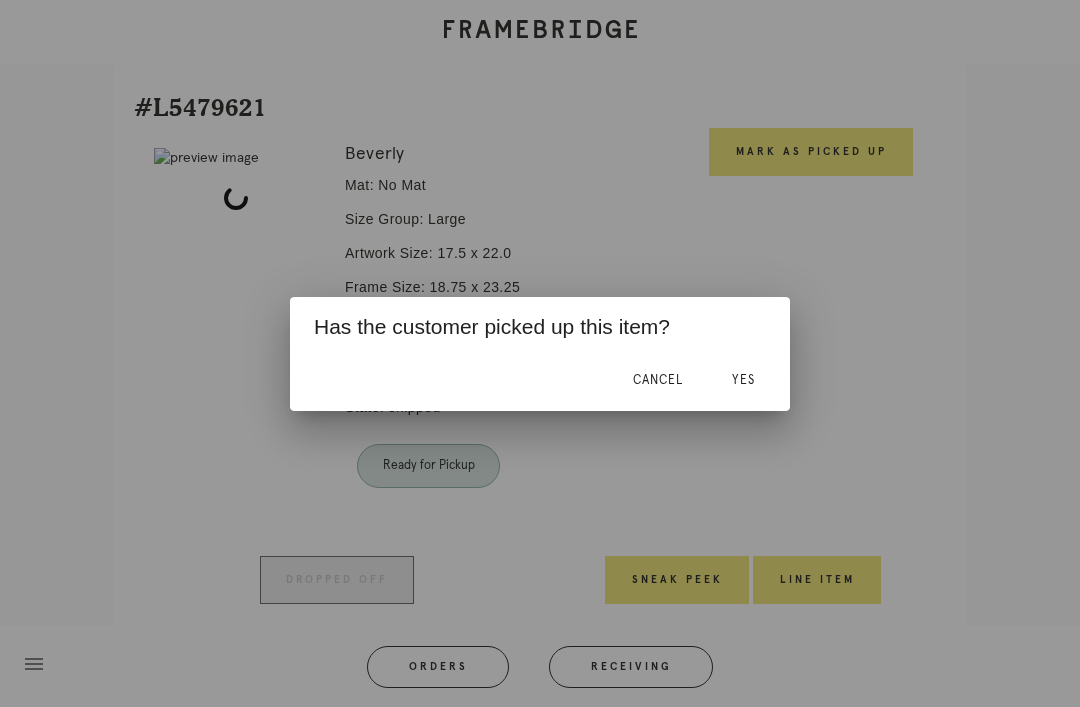 click on "Yes" at bounding box center (743, 381) 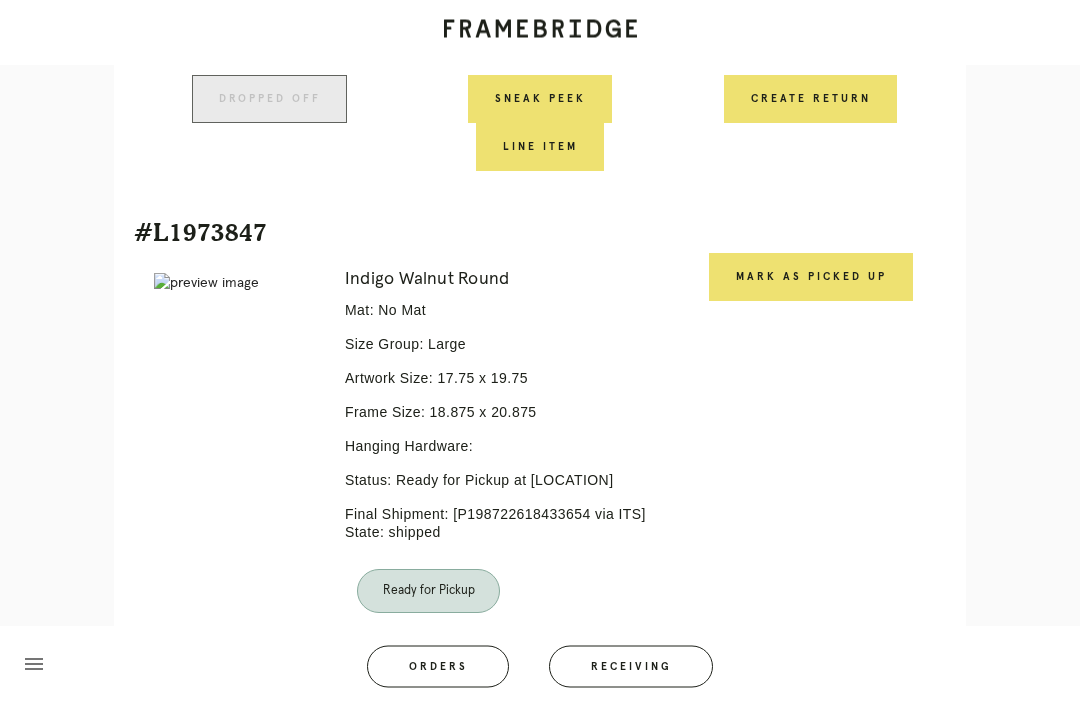 click on "Mark as Picked Up" at bounding box center (811, 278) 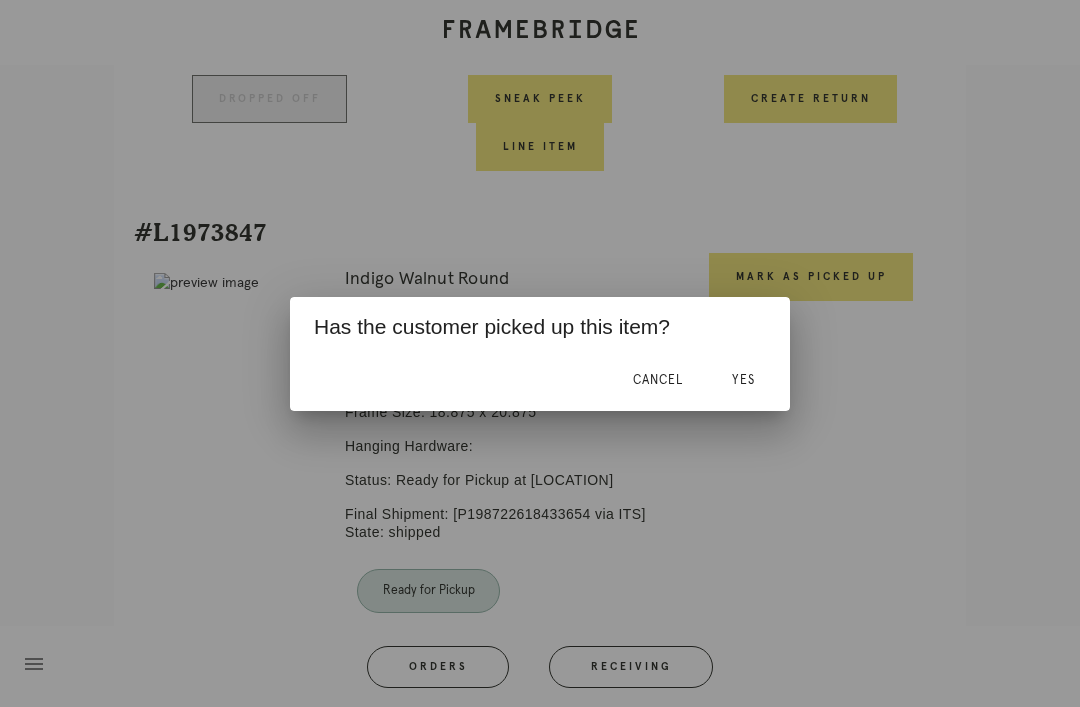 click on "Yes" at bounding box center (743, 381) 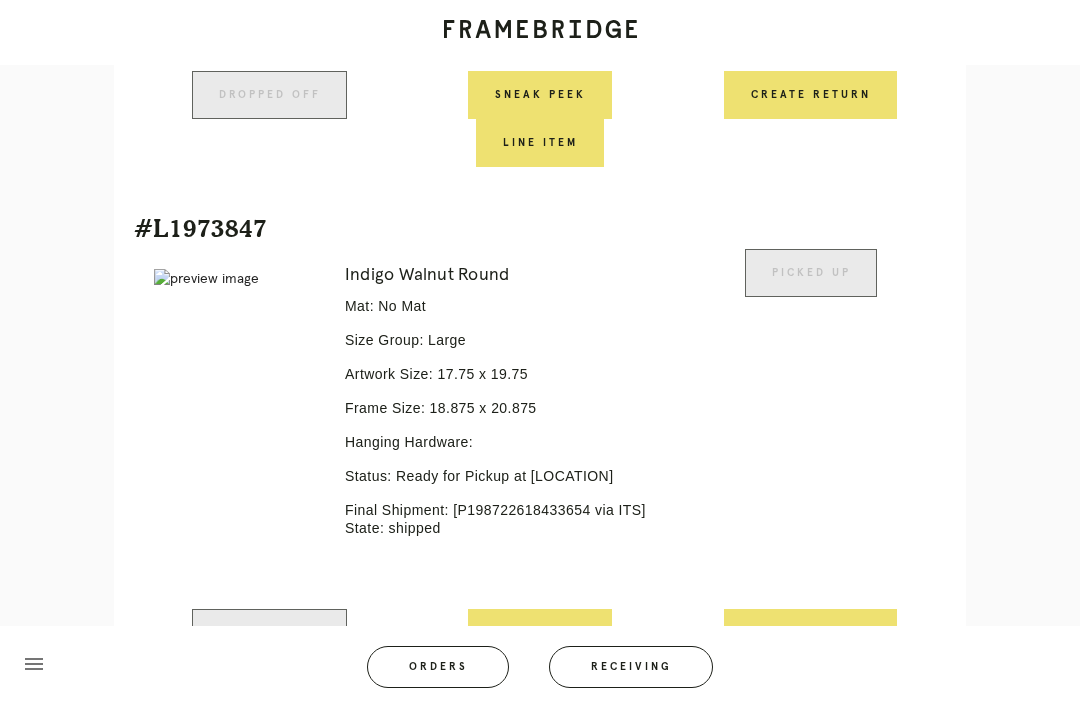 scroll, scrollTop: 970, scrollLeft: 0, axis: vertical 